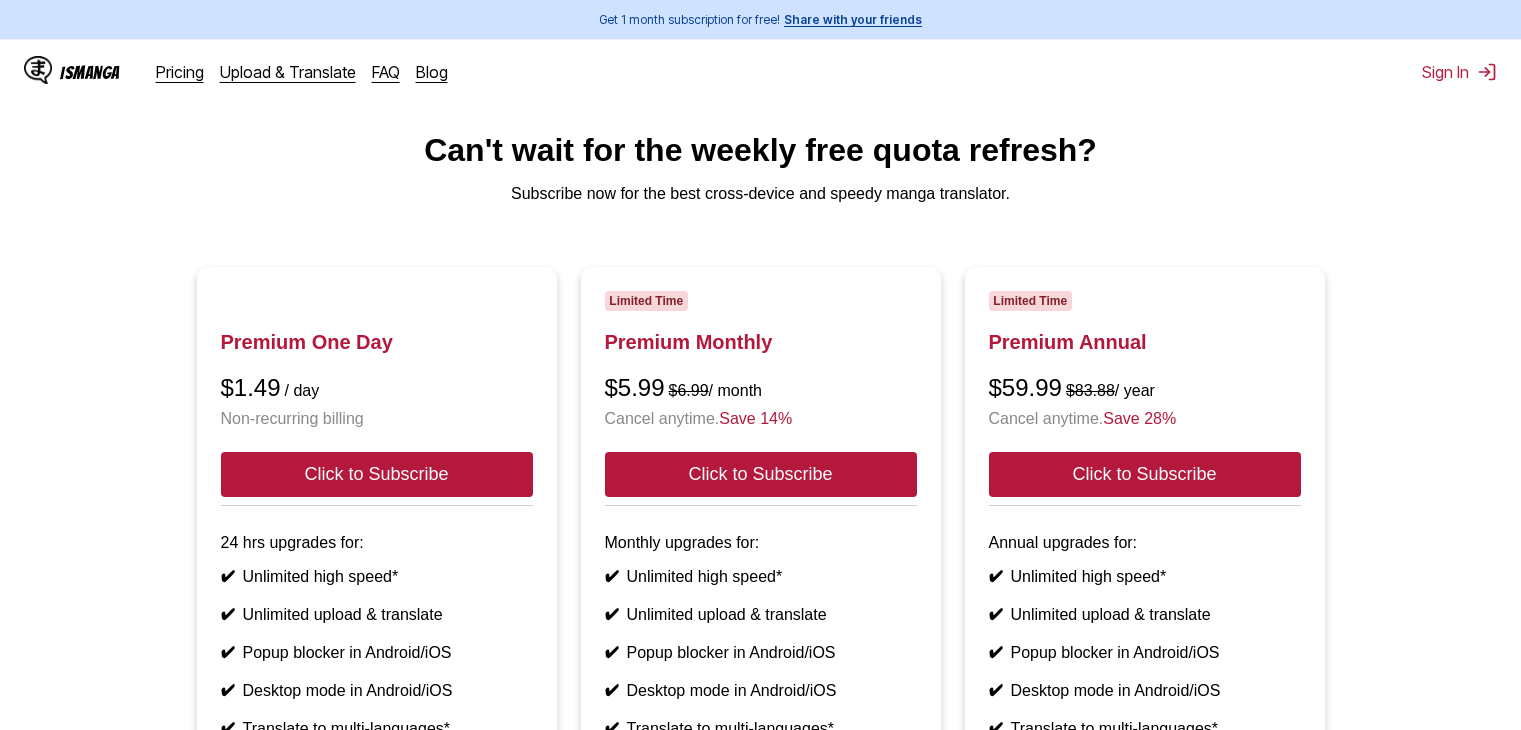 scroll, scrollTop: 0, scrollLeft: 0, axis: both 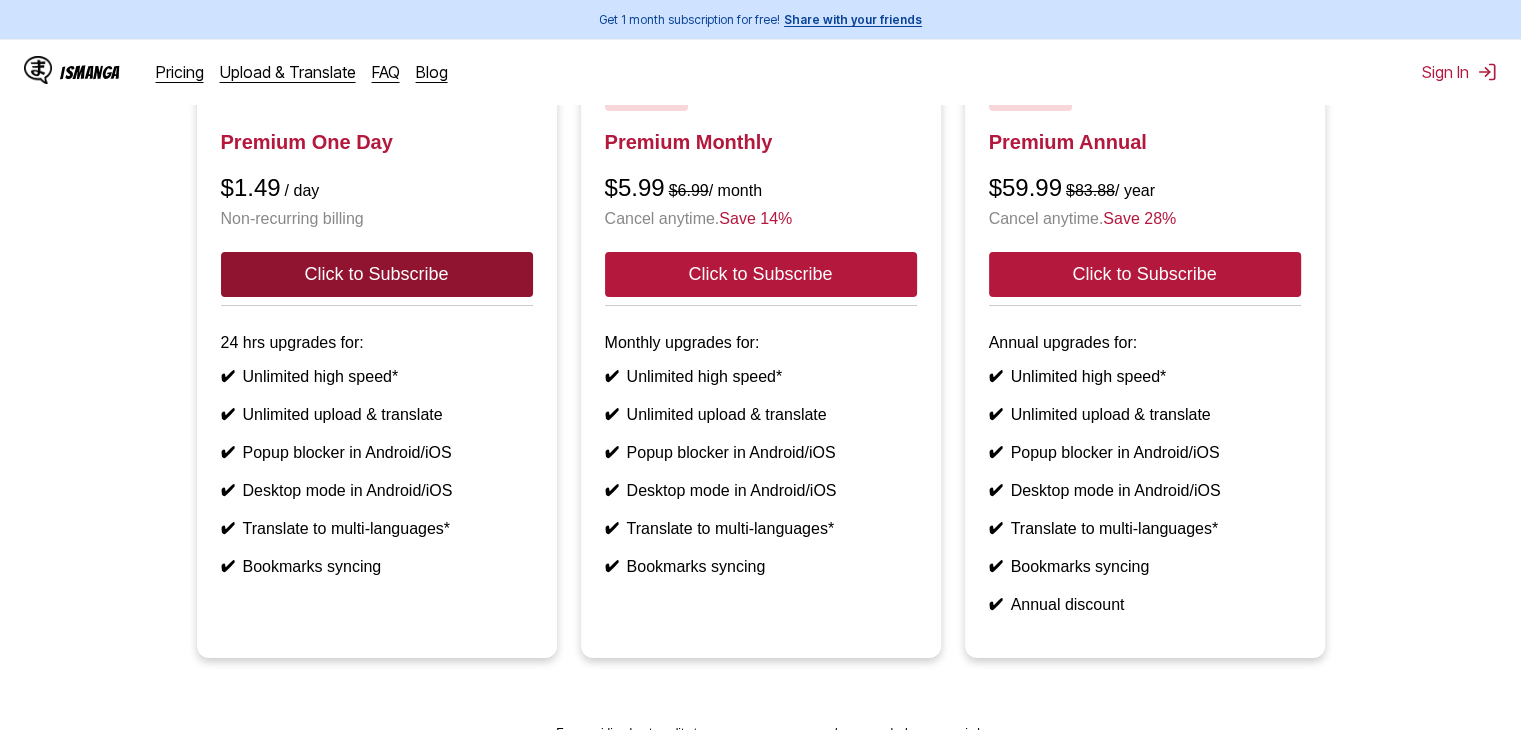 click on "Click to Subscribe" at bounding box center (377, 274) 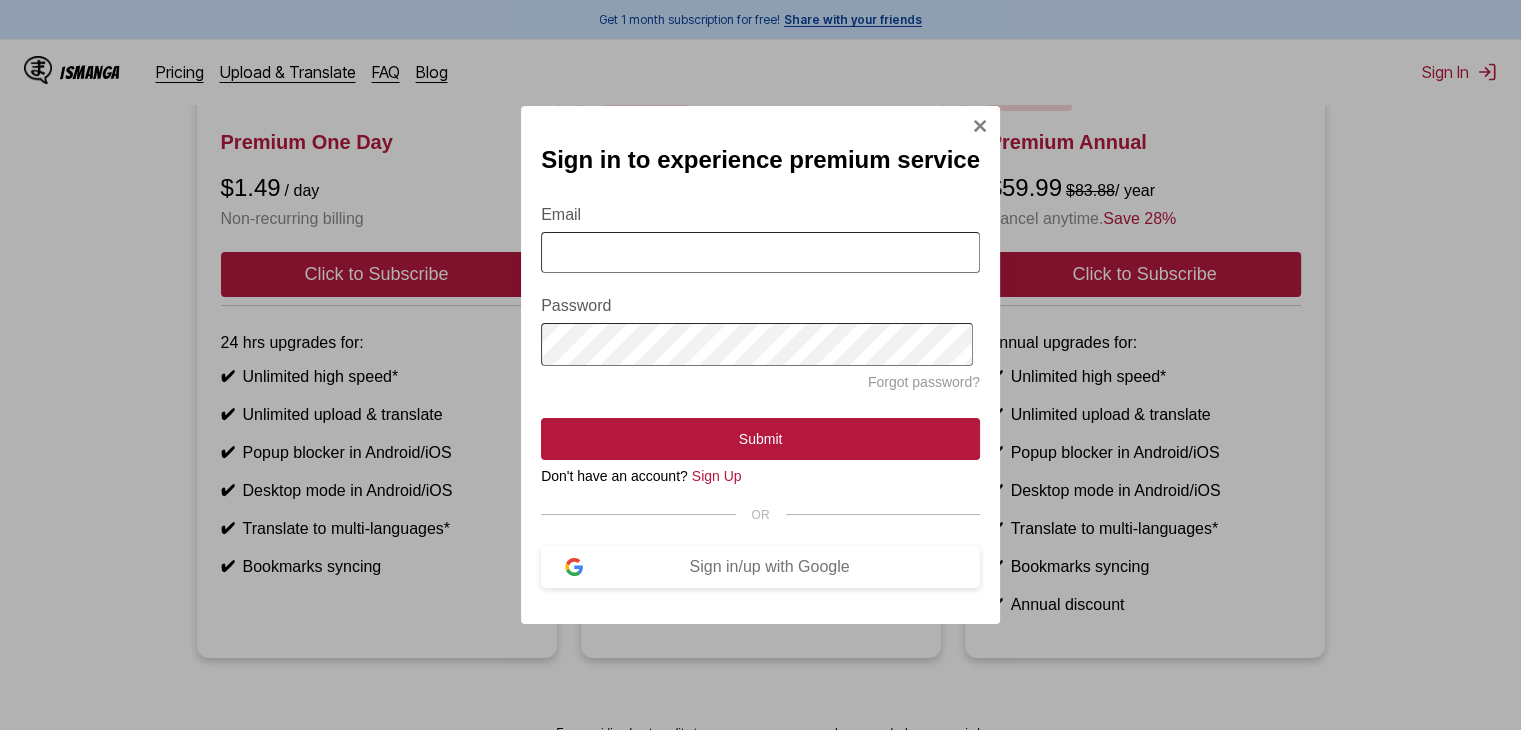 click on "Email" at bounding box center [760, 252] 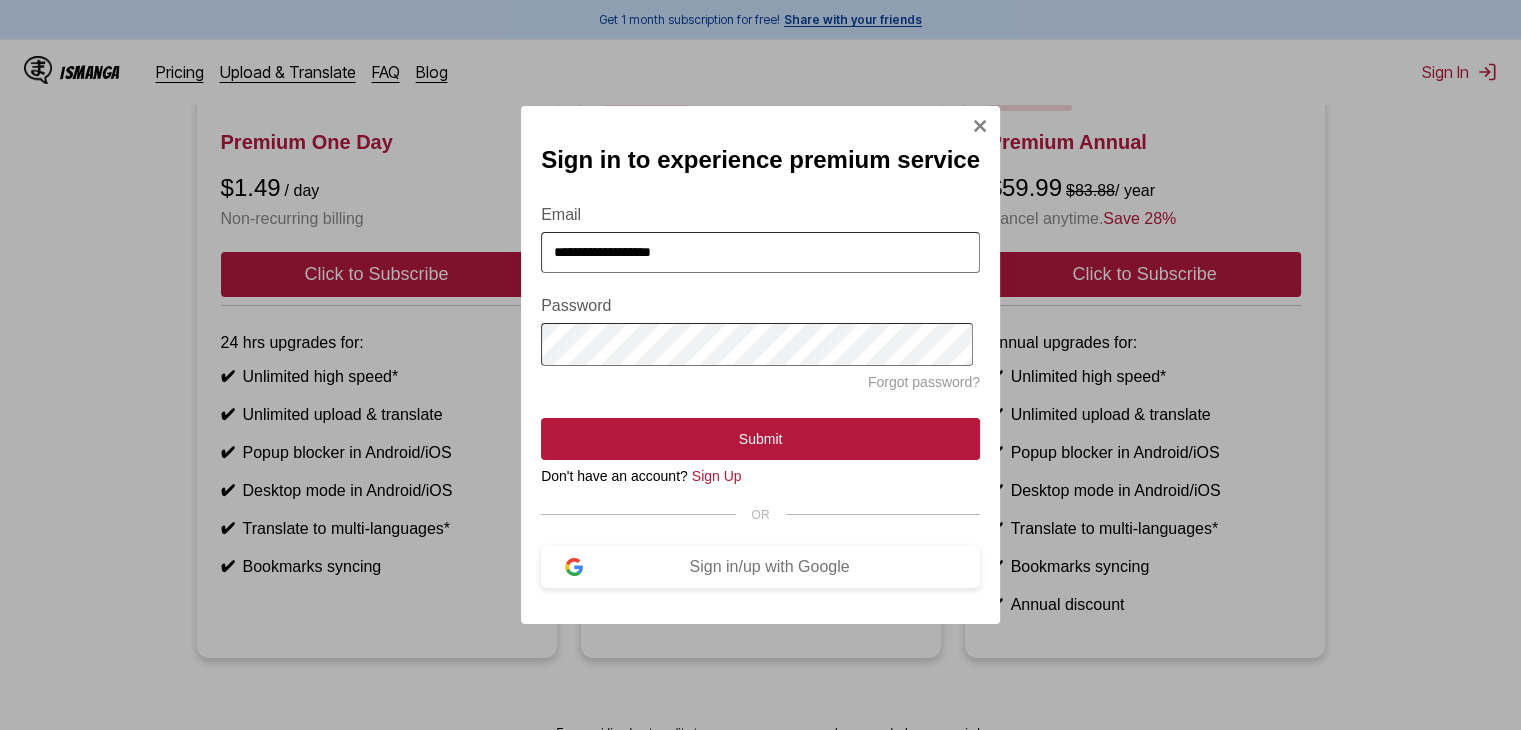 drag, startPoint x: 694, startPoint y: 249, endPoint x: 539, endPoint y: 253, distance: 155.0516 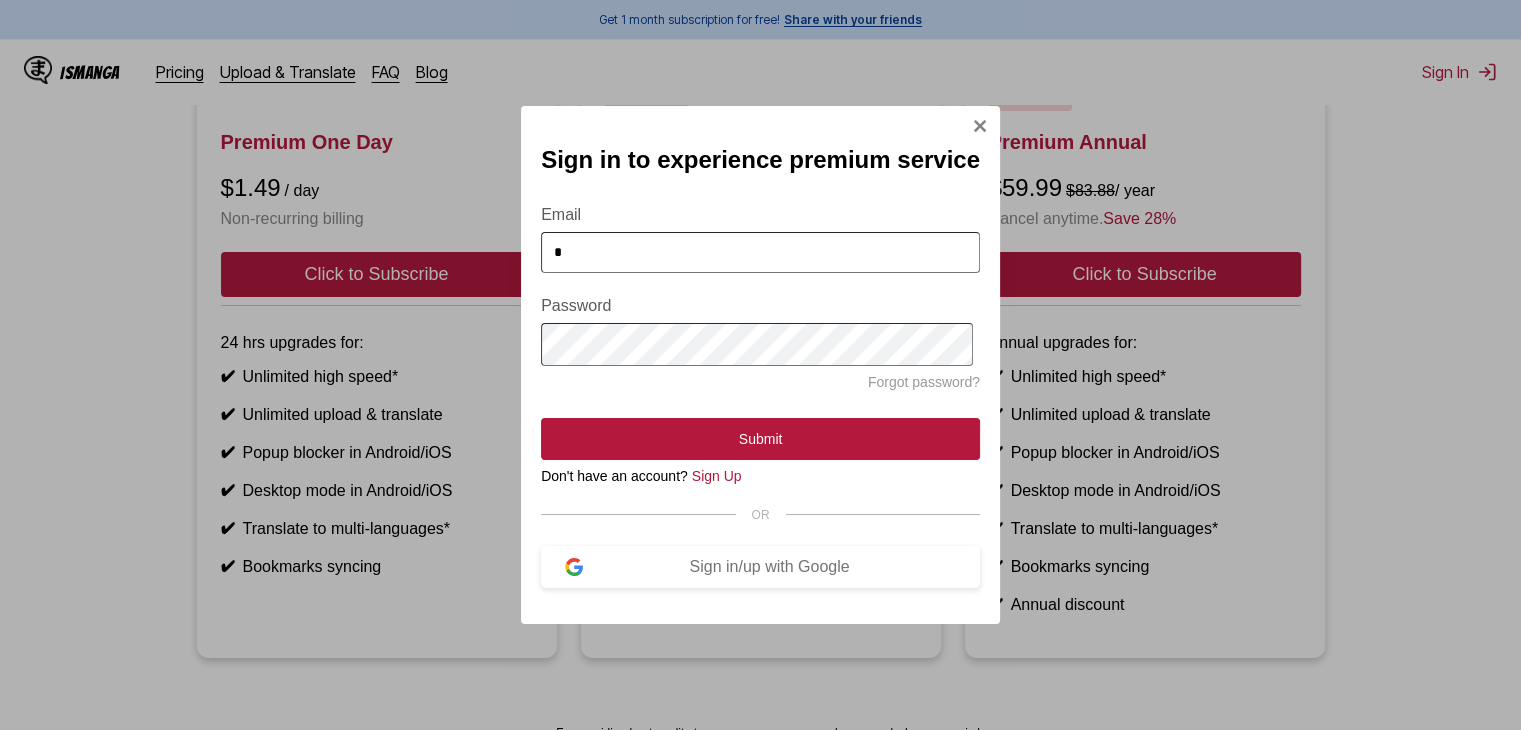 type on "**********" 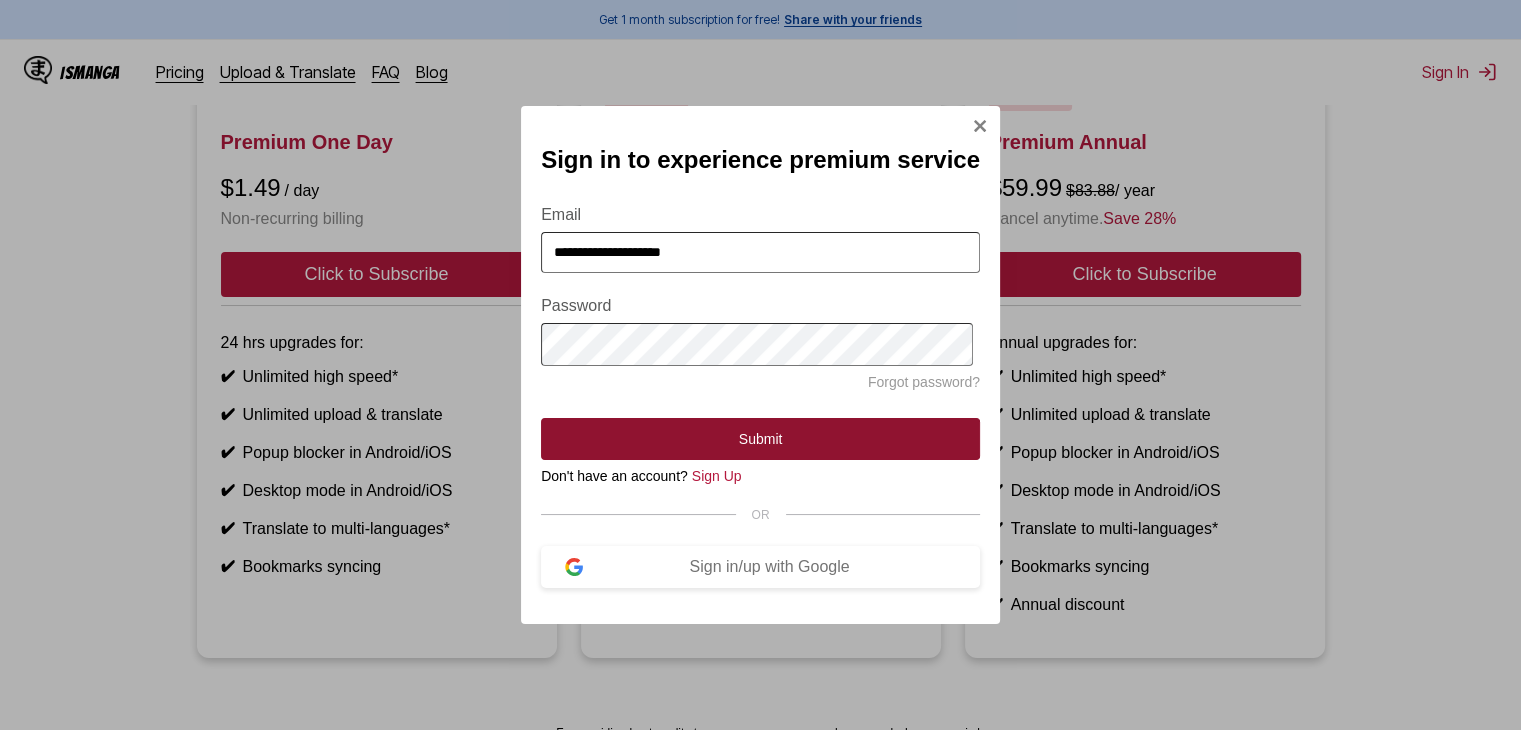 click on "Submit" at bounding box center (760, 439) 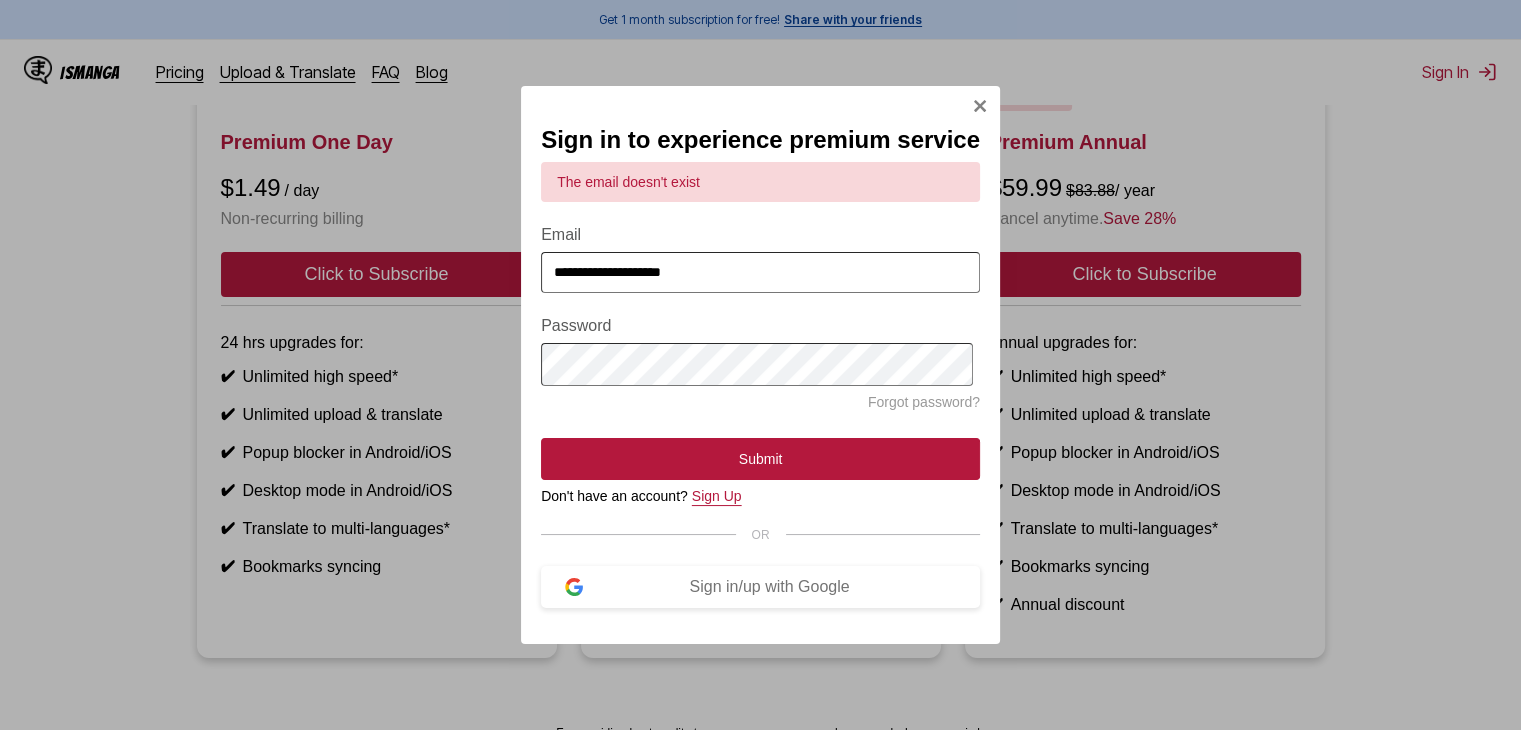 click on "Sign Up" at bounding box center (717, 496) 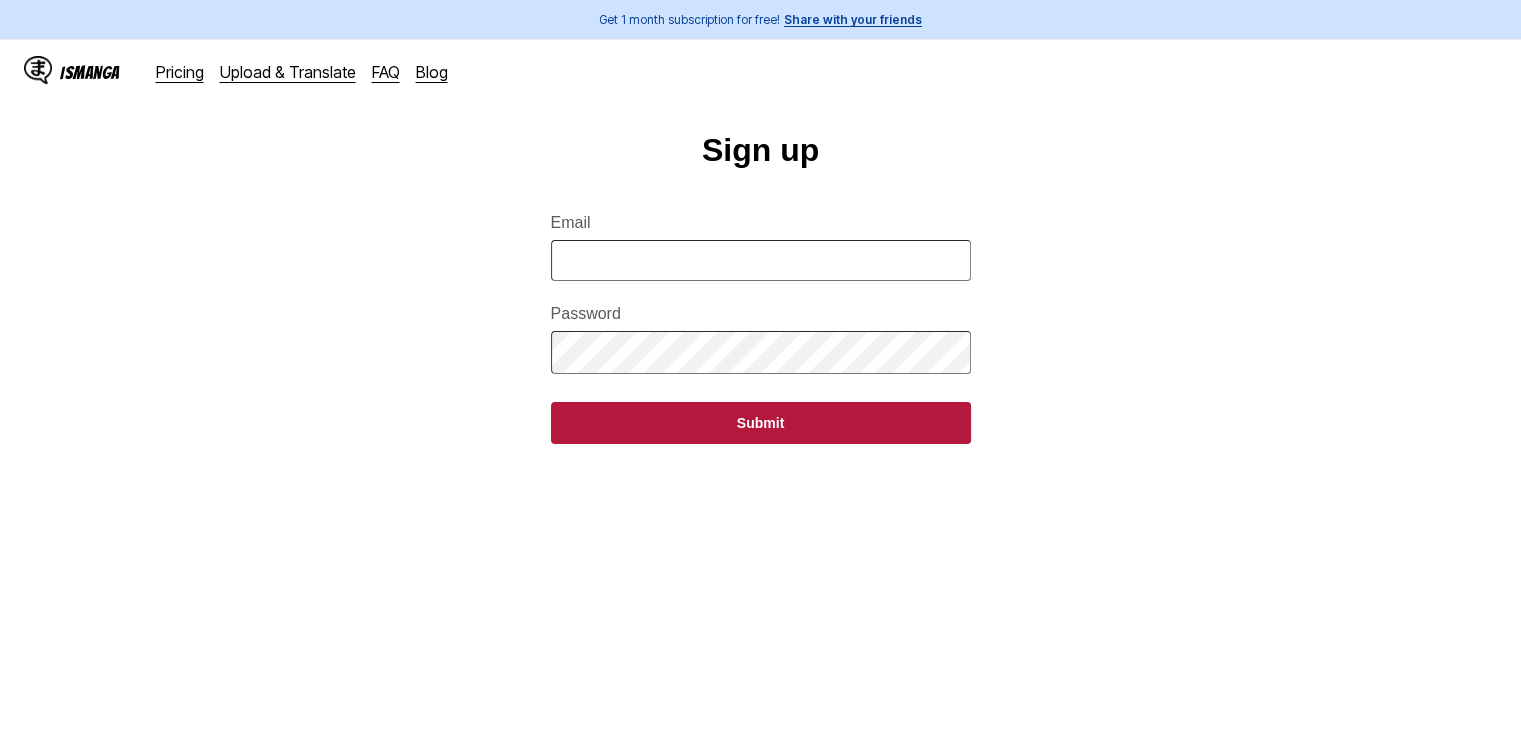 click on "Email Password Submit" at bounding box center (761, 316) 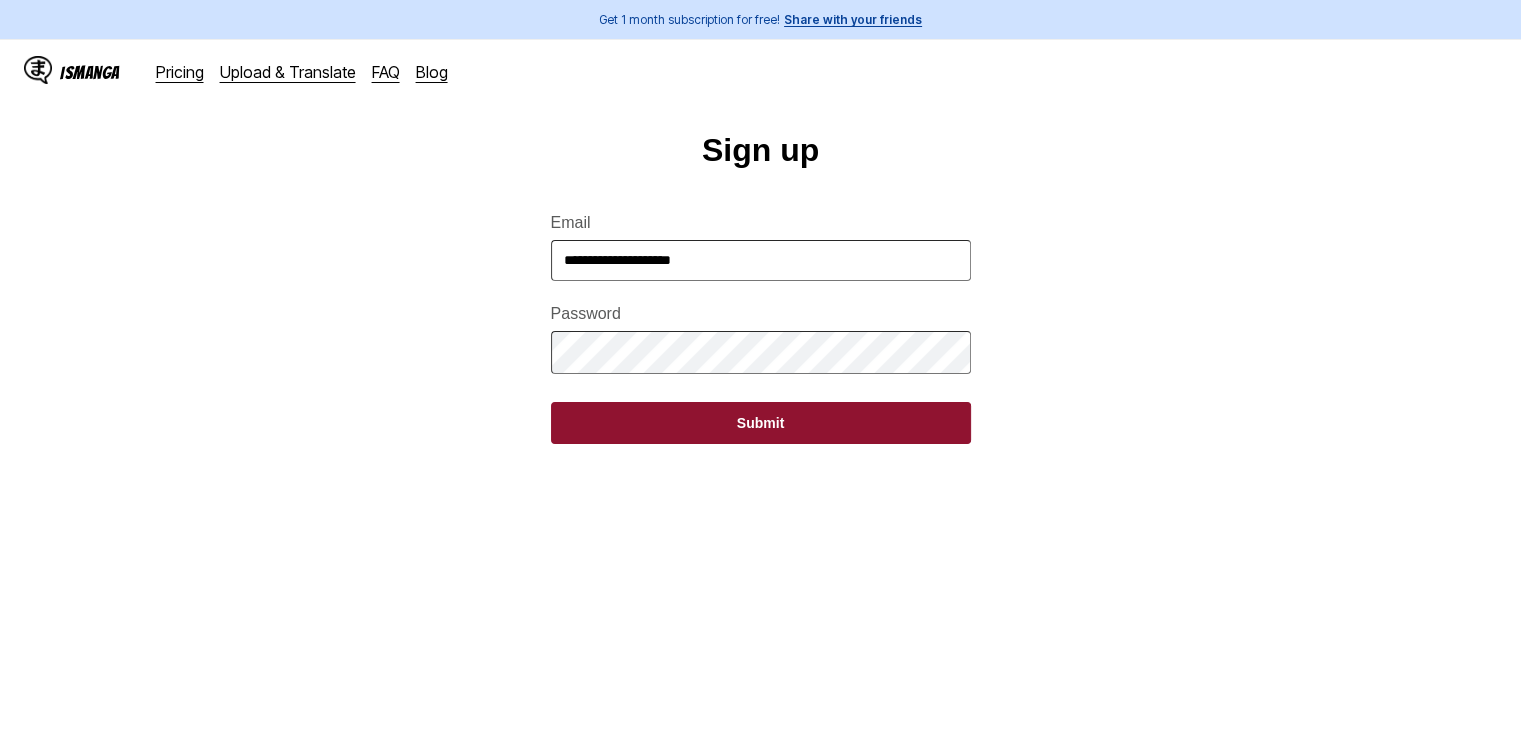 click on "Submit" at bounding box center (761, 423) 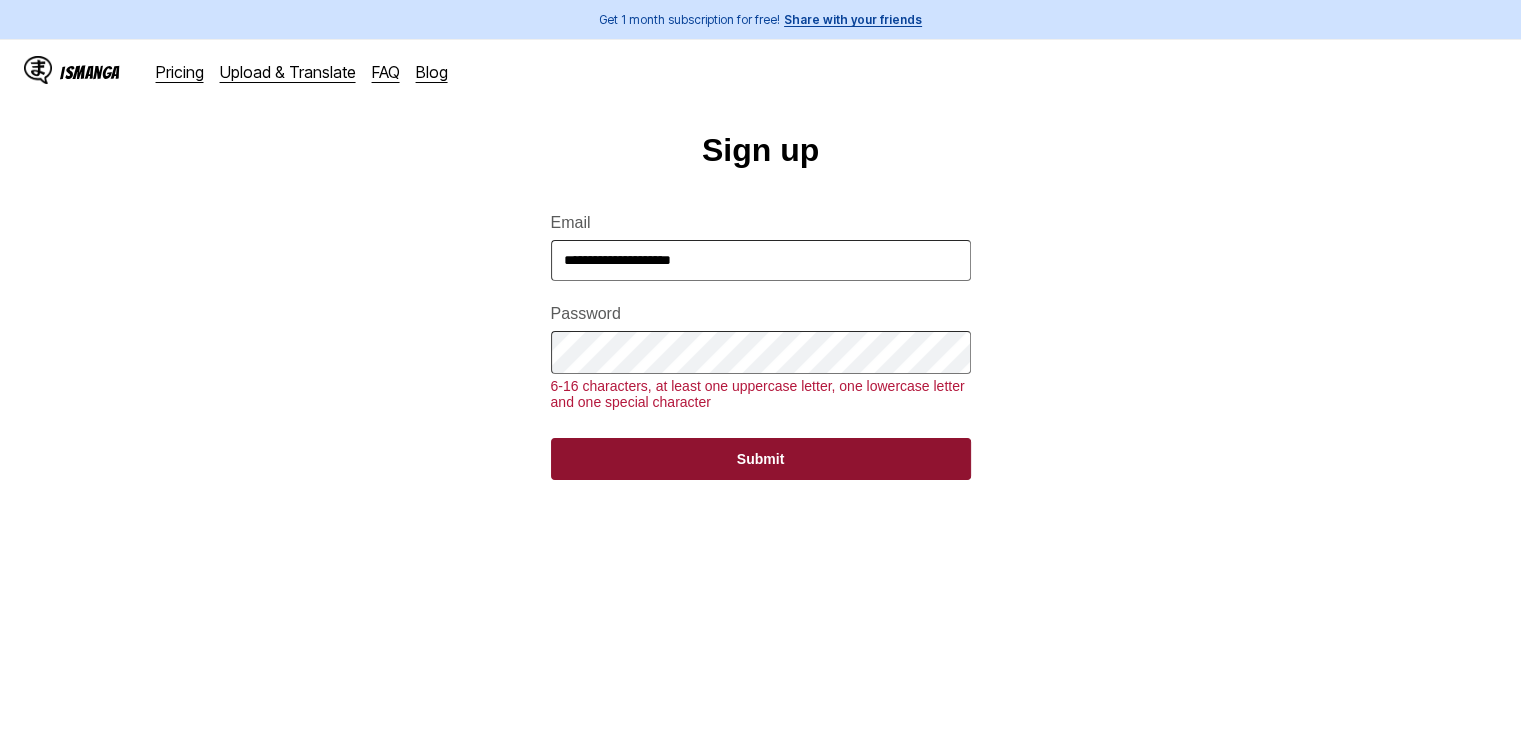 click on "Submit" at bounding box center (761, 459) 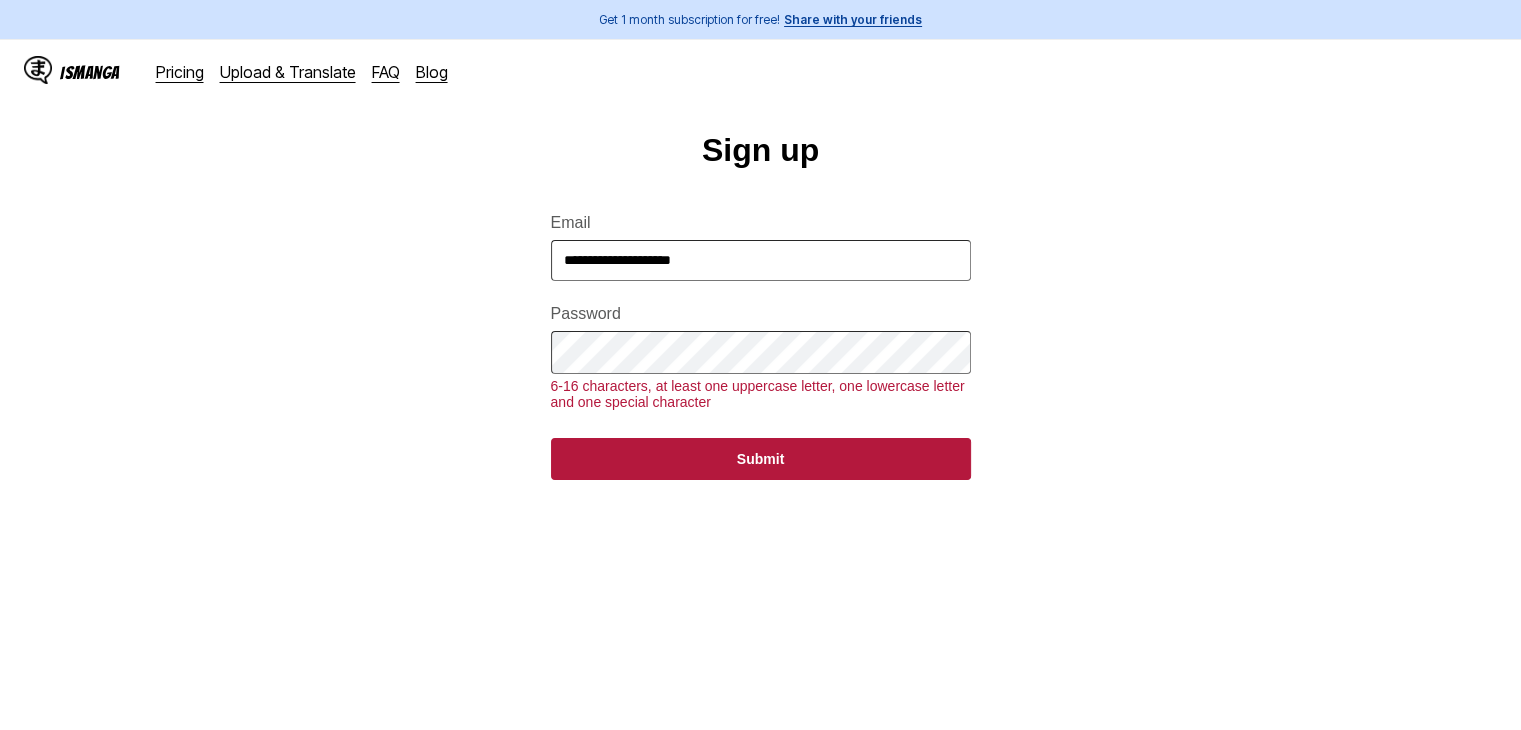 click on "**********" at bounding box center [760, 460] 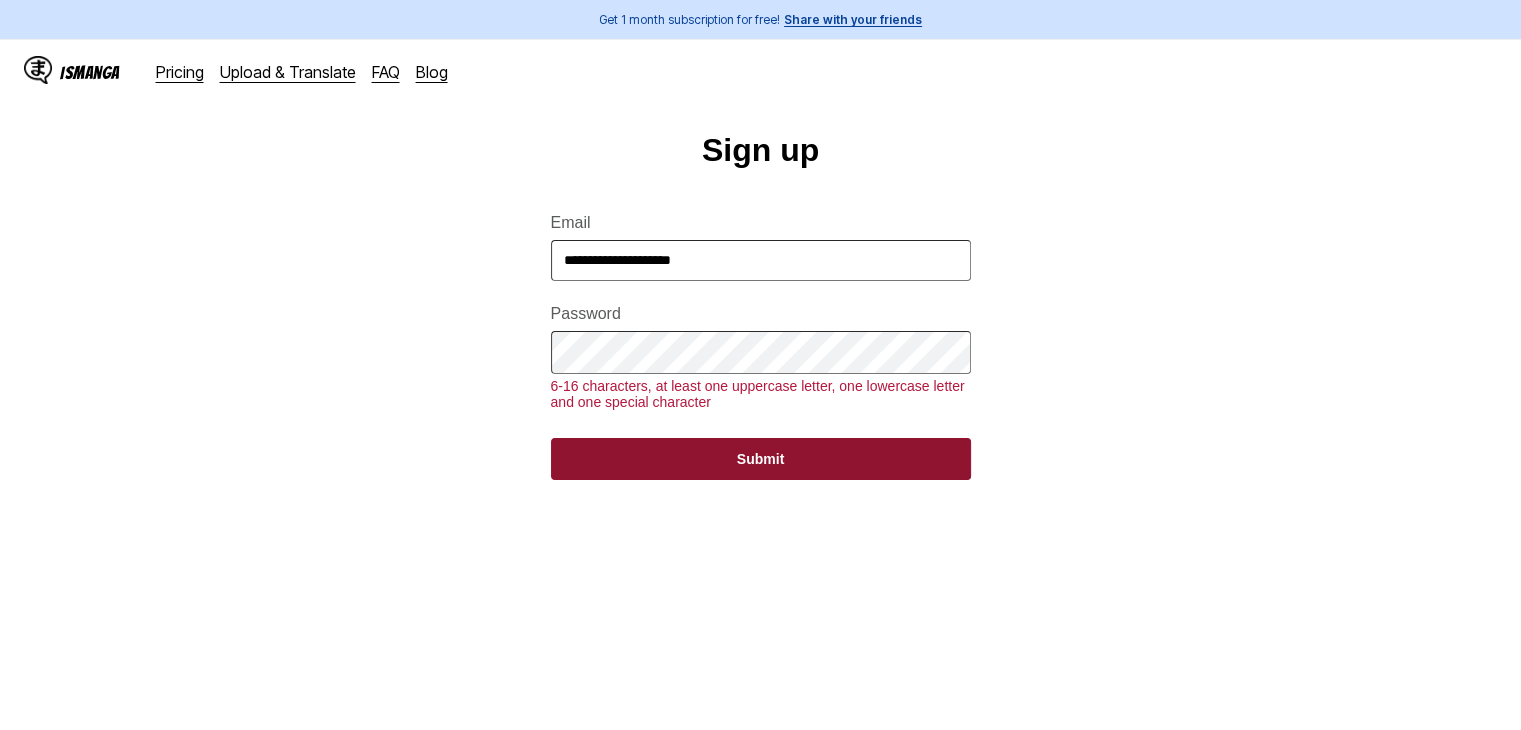 click on "Submit" at bounding box center [761, 459] 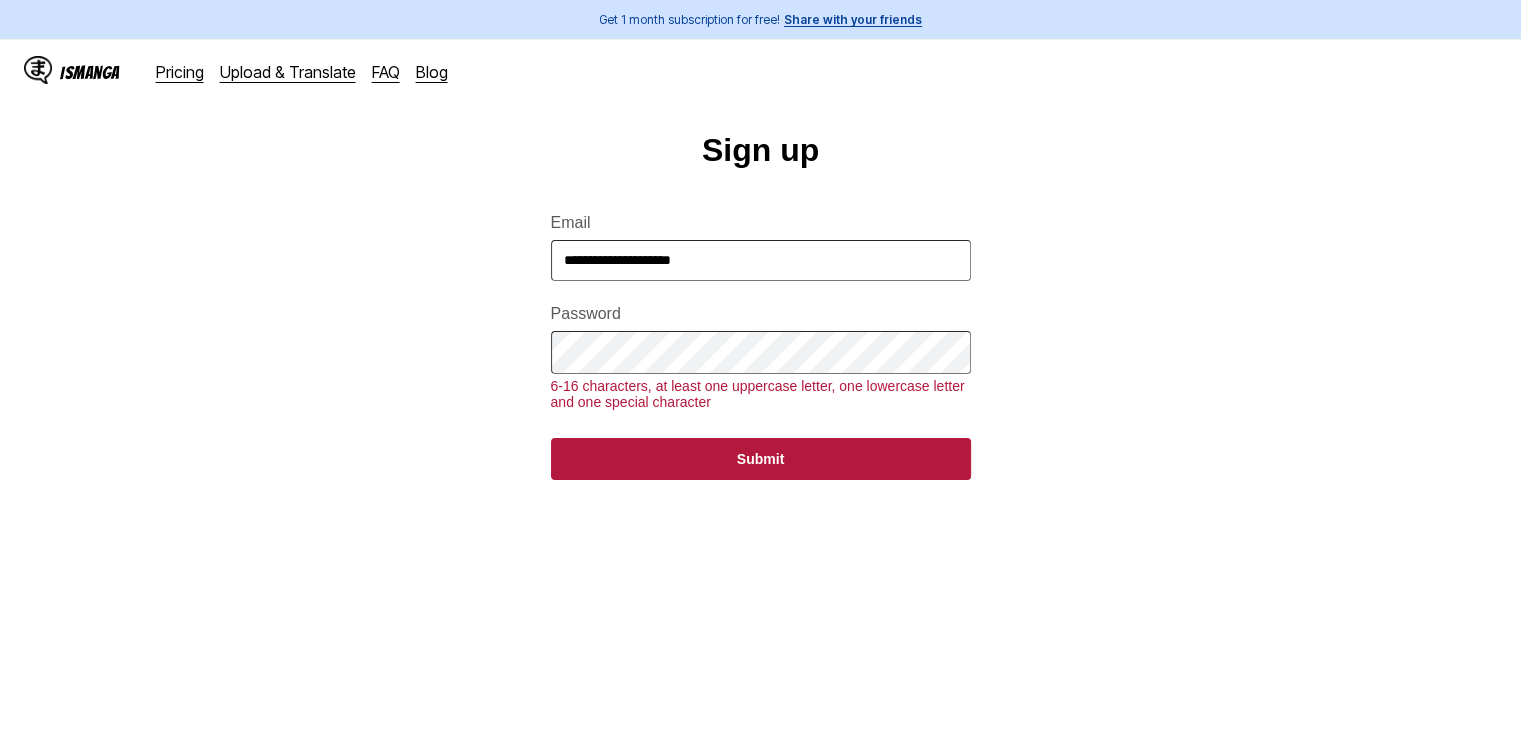 click on "**********" at bounding box center [760, 460] 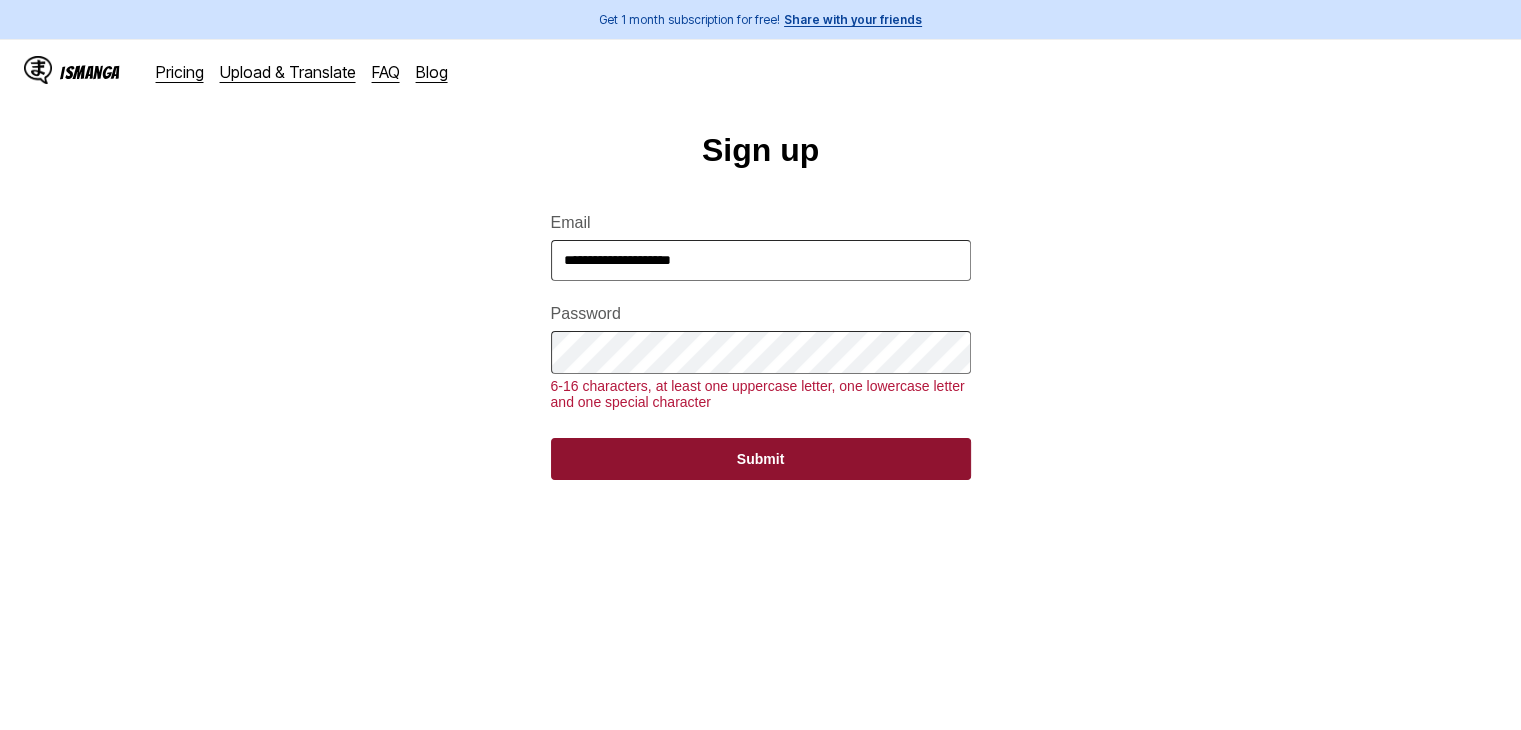 click on "Submit" at bounding box center (761, 459) 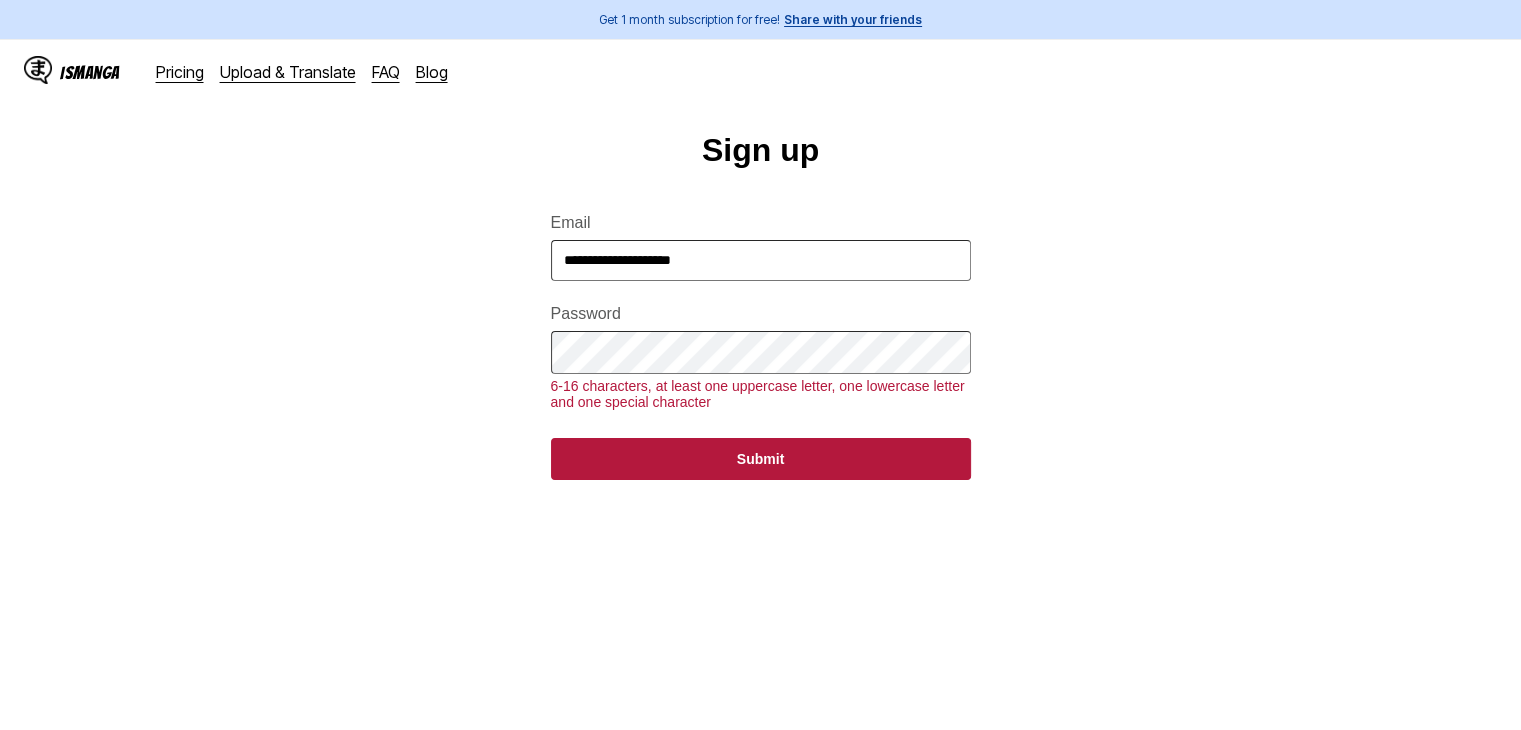click on "**********" at bounding box center [761, 334] 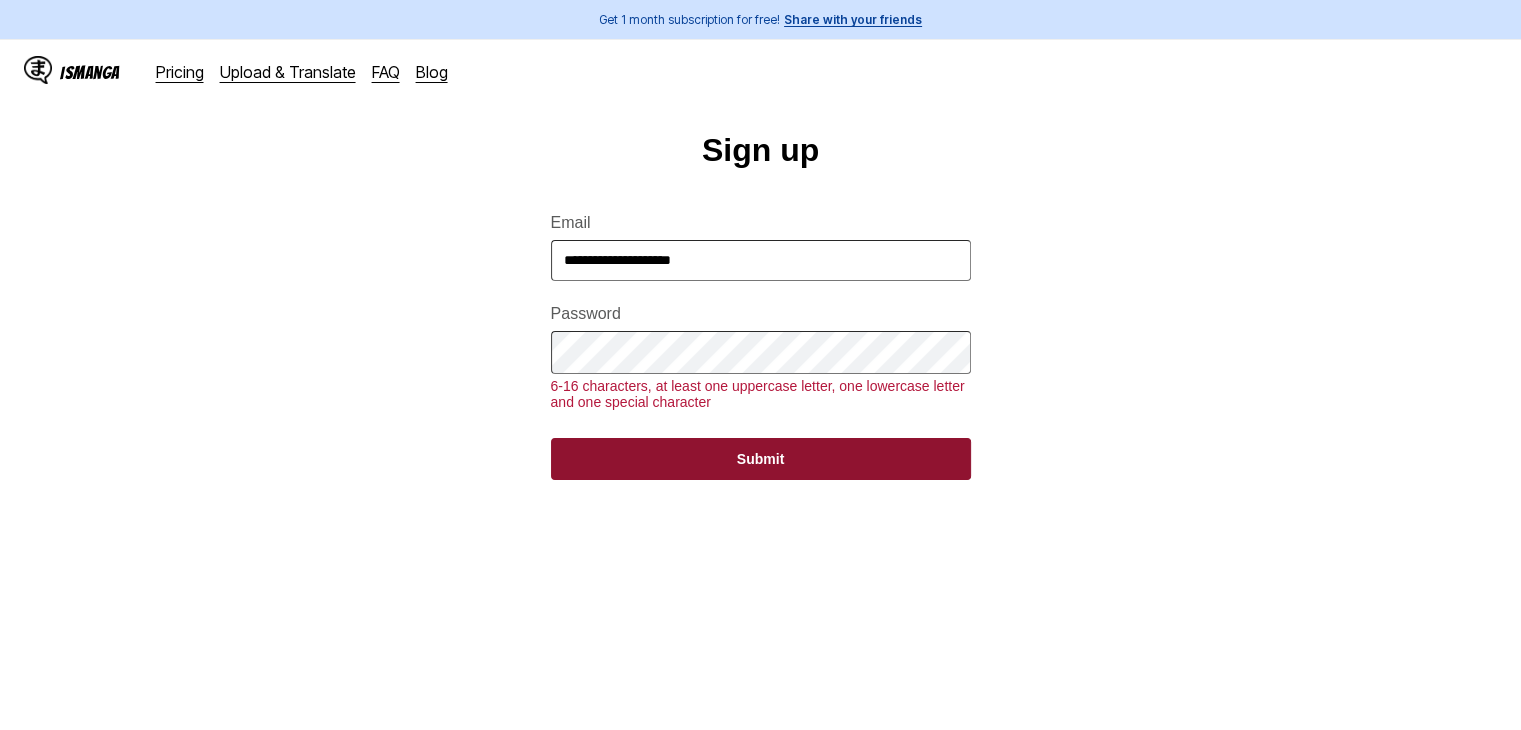 click on "Submit" at bounding box center (761, 459) 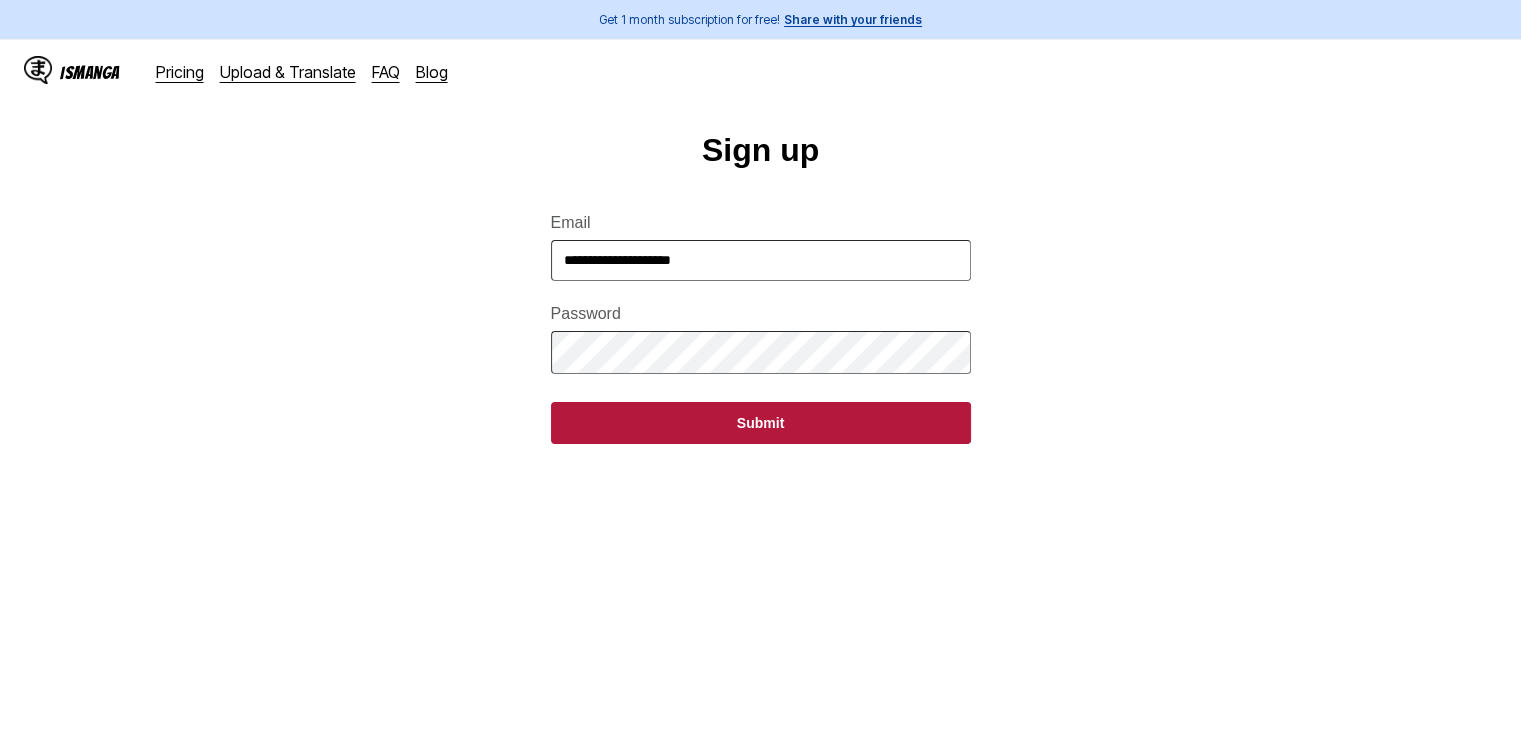 click on "**********" at bounding box center (760, 460) 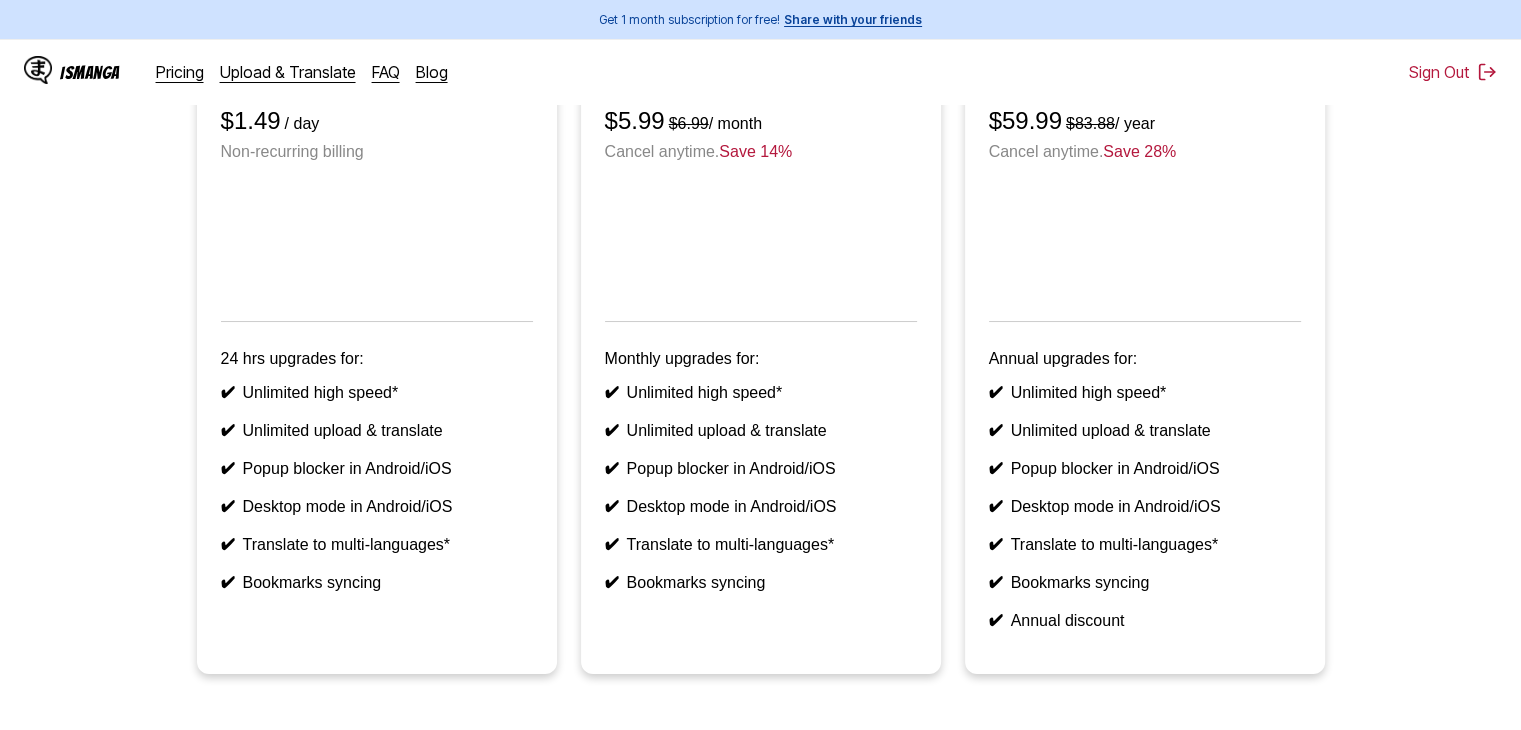 scroll, scrollTop: 200, scrollLeft: 0, axis: vertical 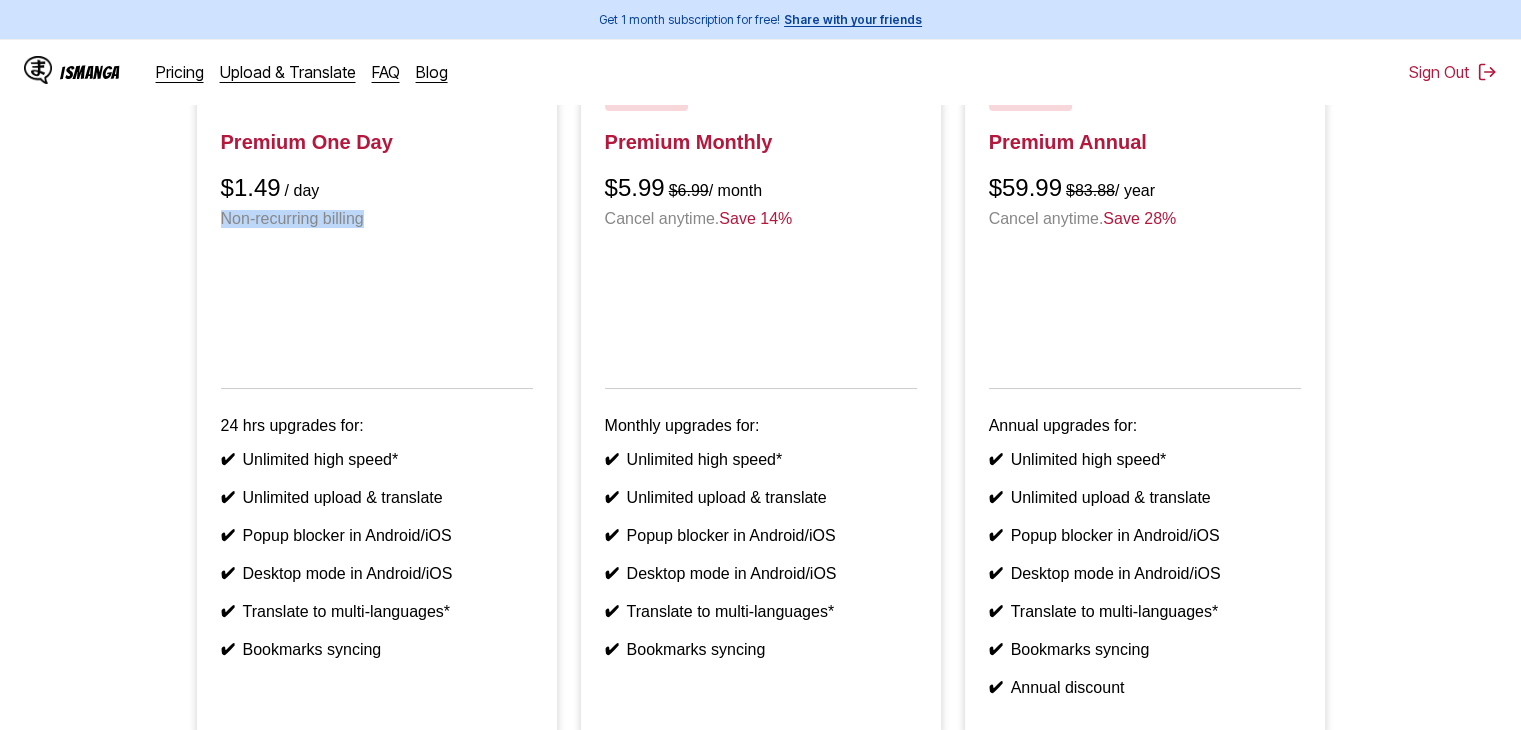 drag, startPoint x: 368, startPoint y: 239, endPoint x: 216, endPoint y: 240, distance: 152.0033 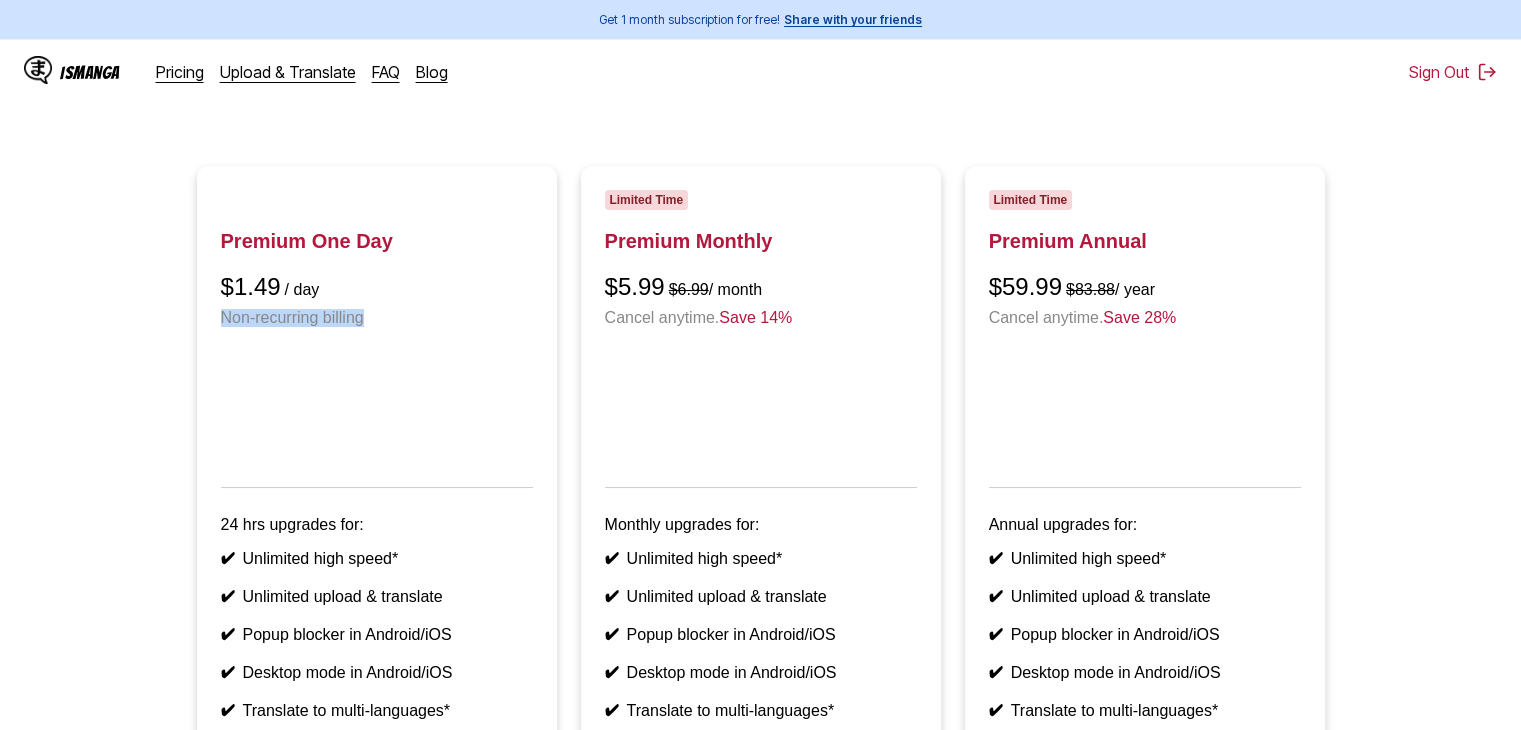 scroll, scrollTop: 100, scrollLeft: 0, axis: vertical 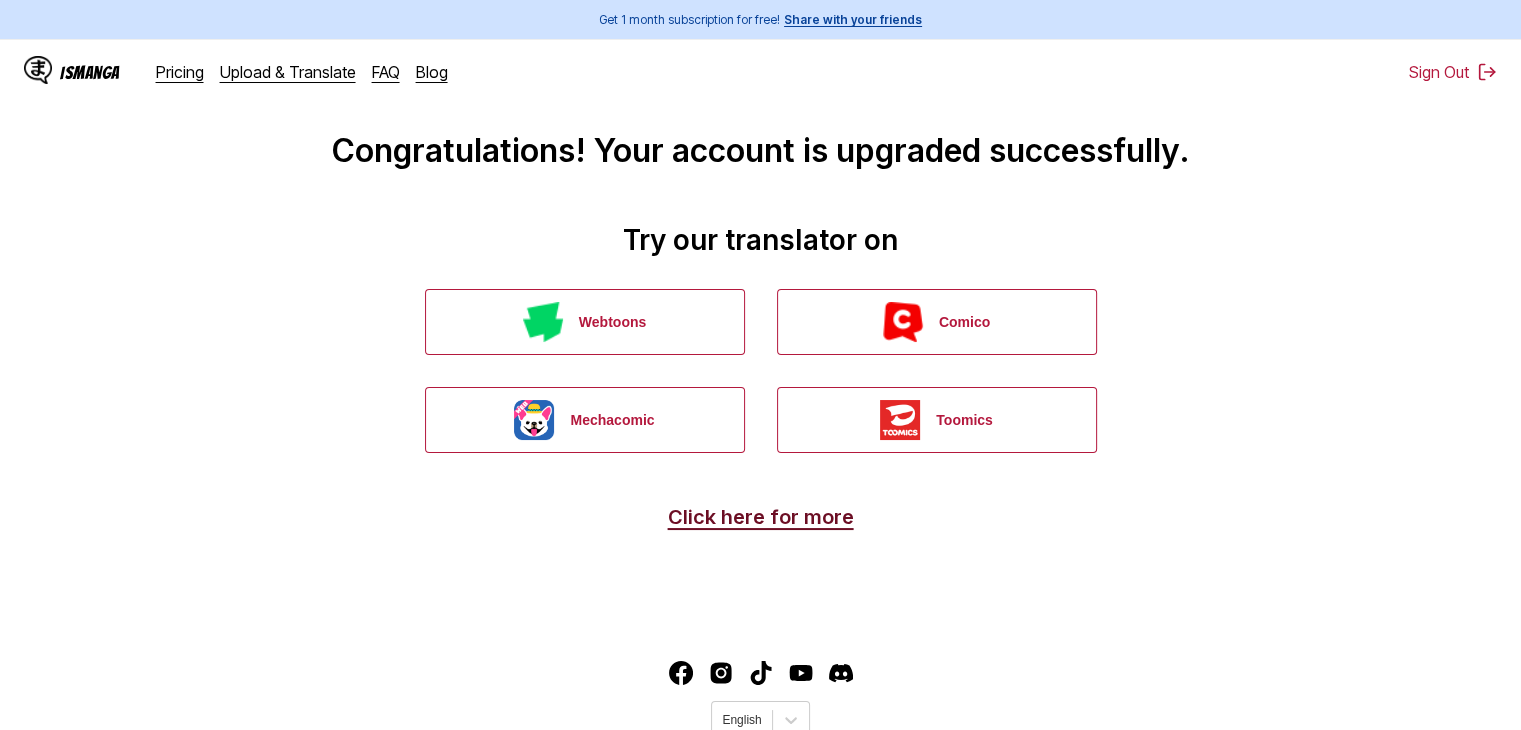 click on "Click here for more" at bounding box center (761, 517) 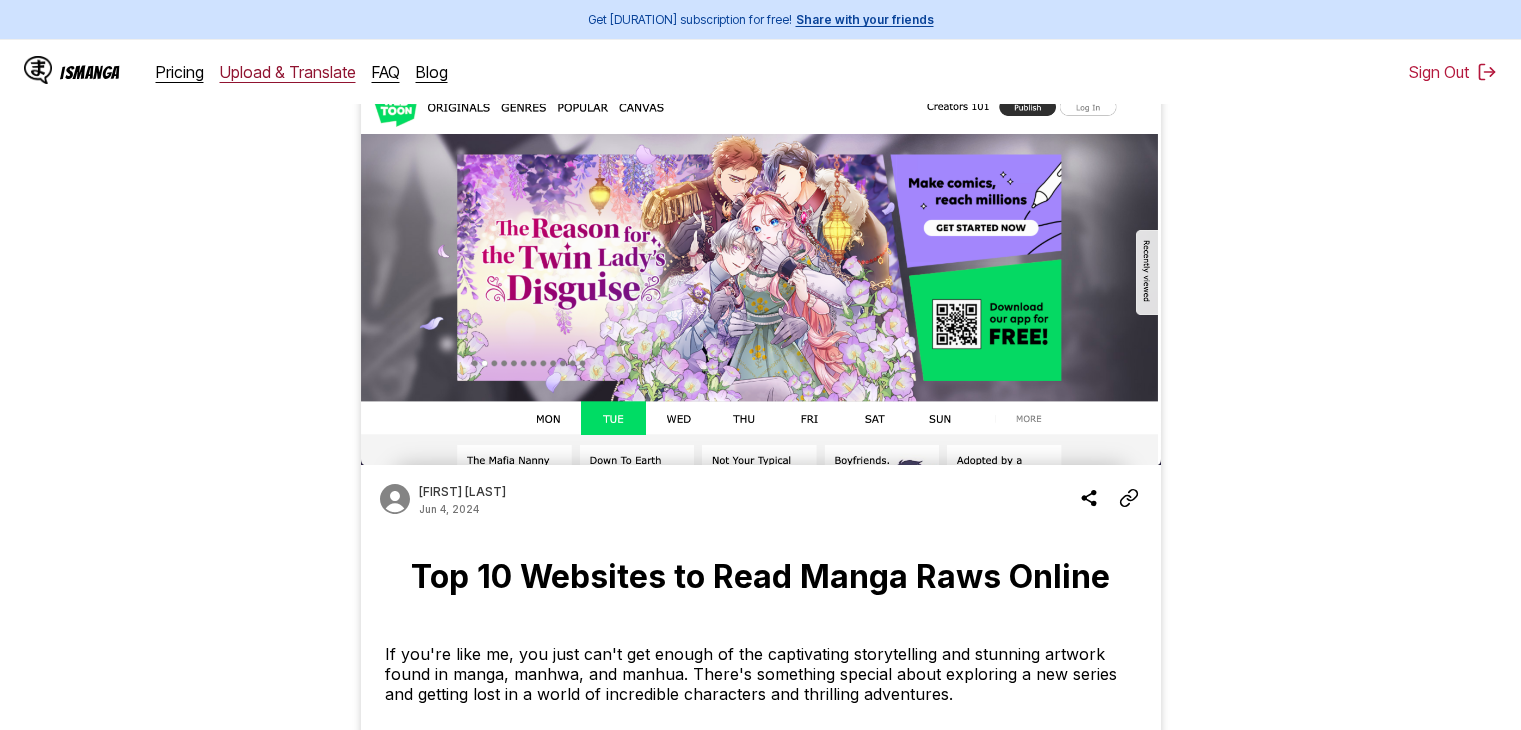 scroll, scrollTop: 0, scrollLeft: 0, axis: both 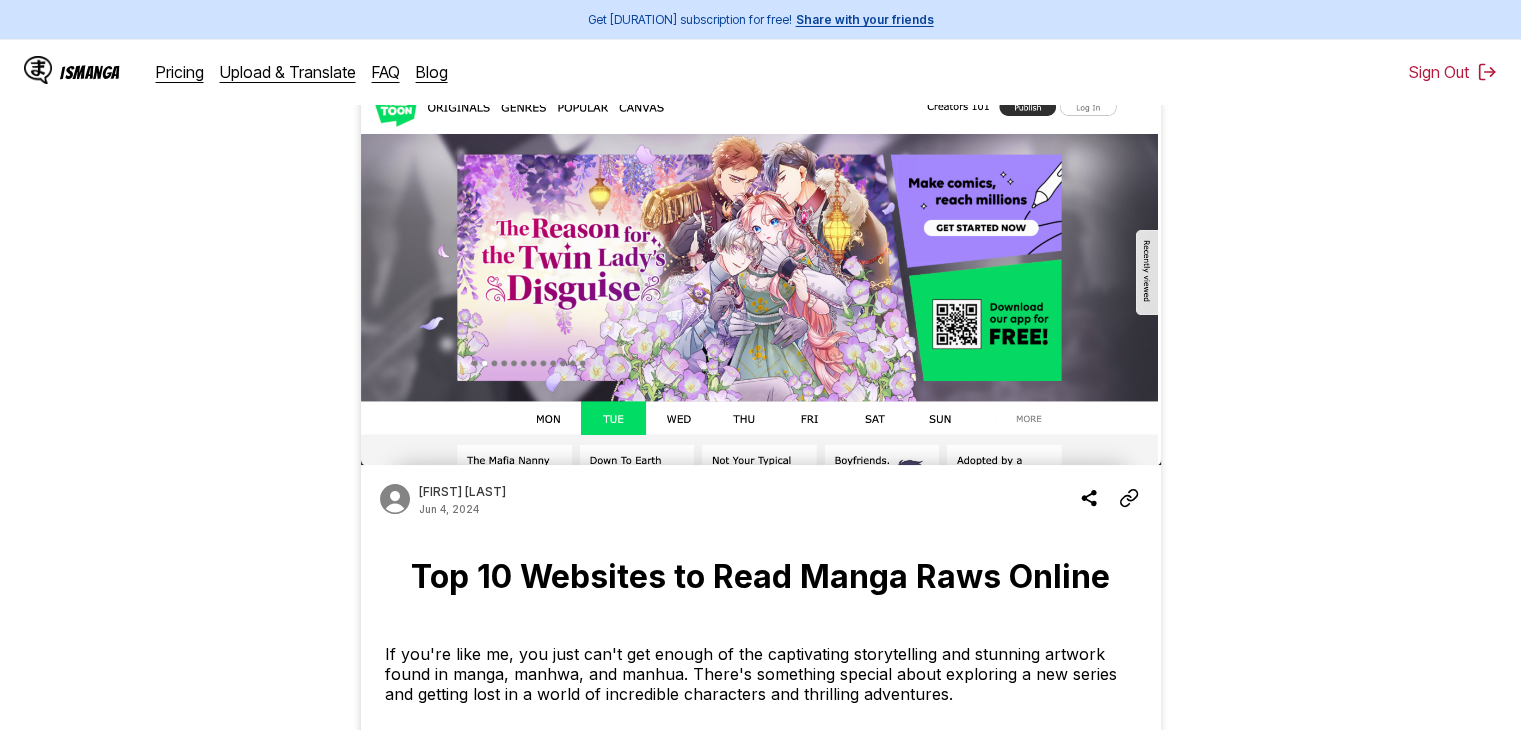 click on "IsManga Pricing Upload & Translate FAQ Blog" at bounding box center (244, 72) 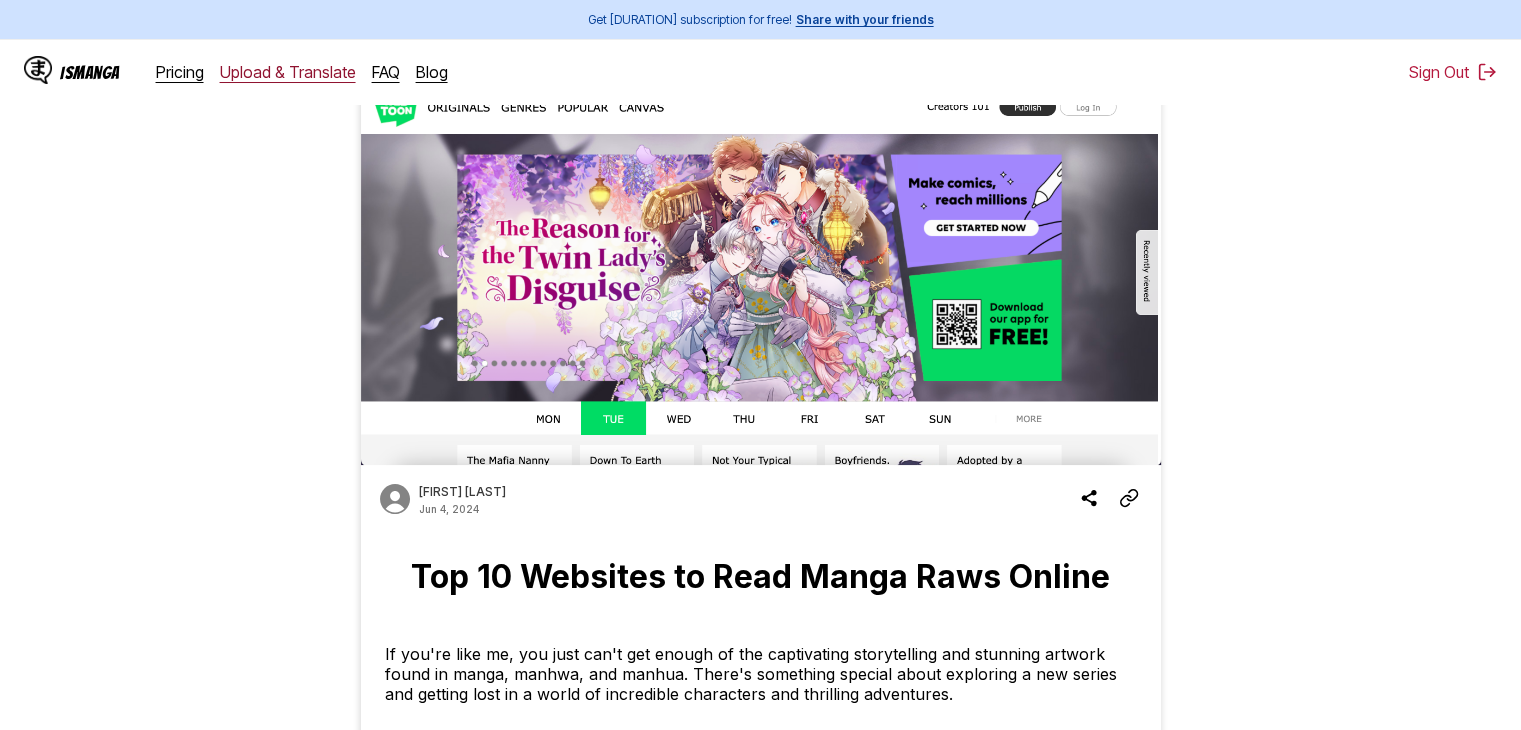 click on "Upload & Translate" at bounding box center [288, 72] 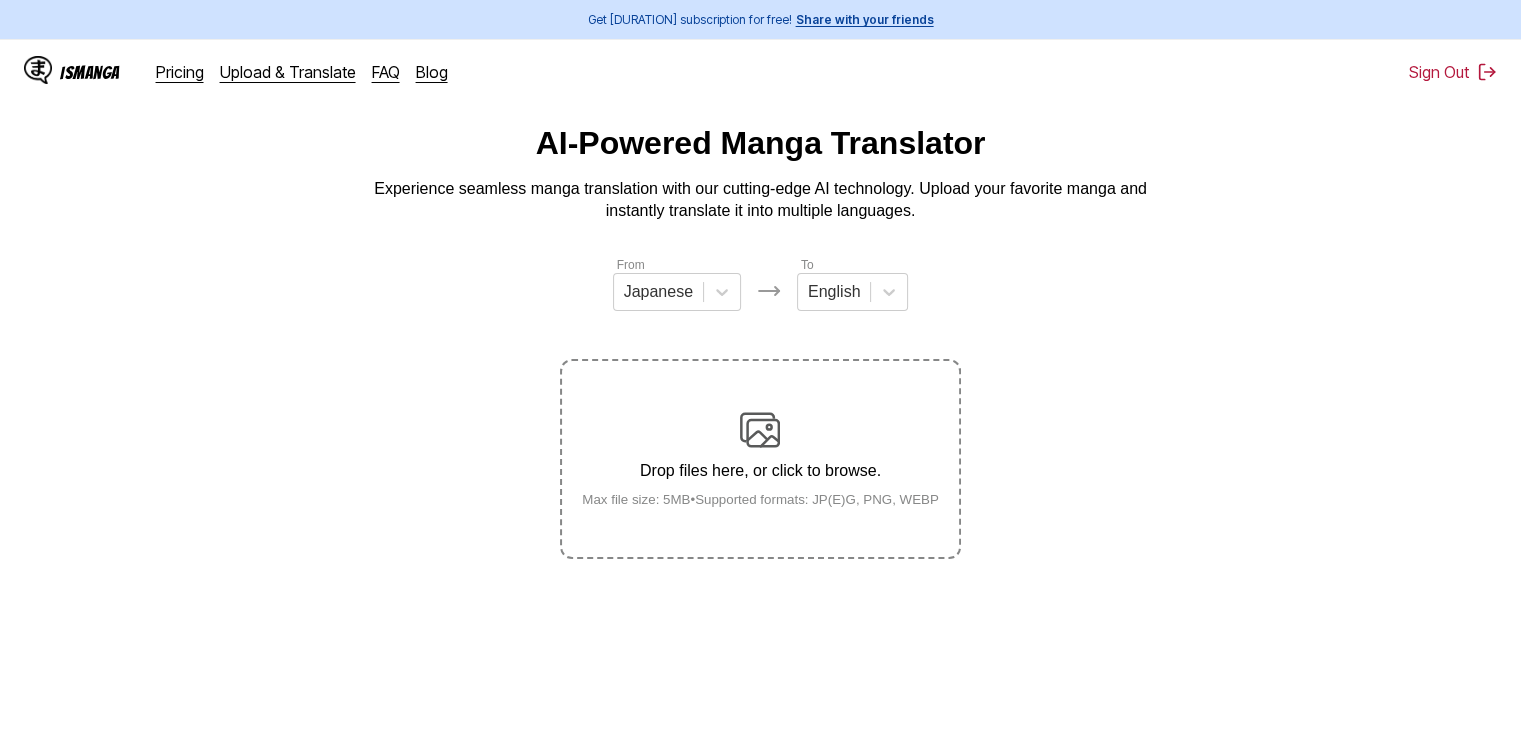 scroll, scrollTop: 0, scrollLeft: 0, axis: both 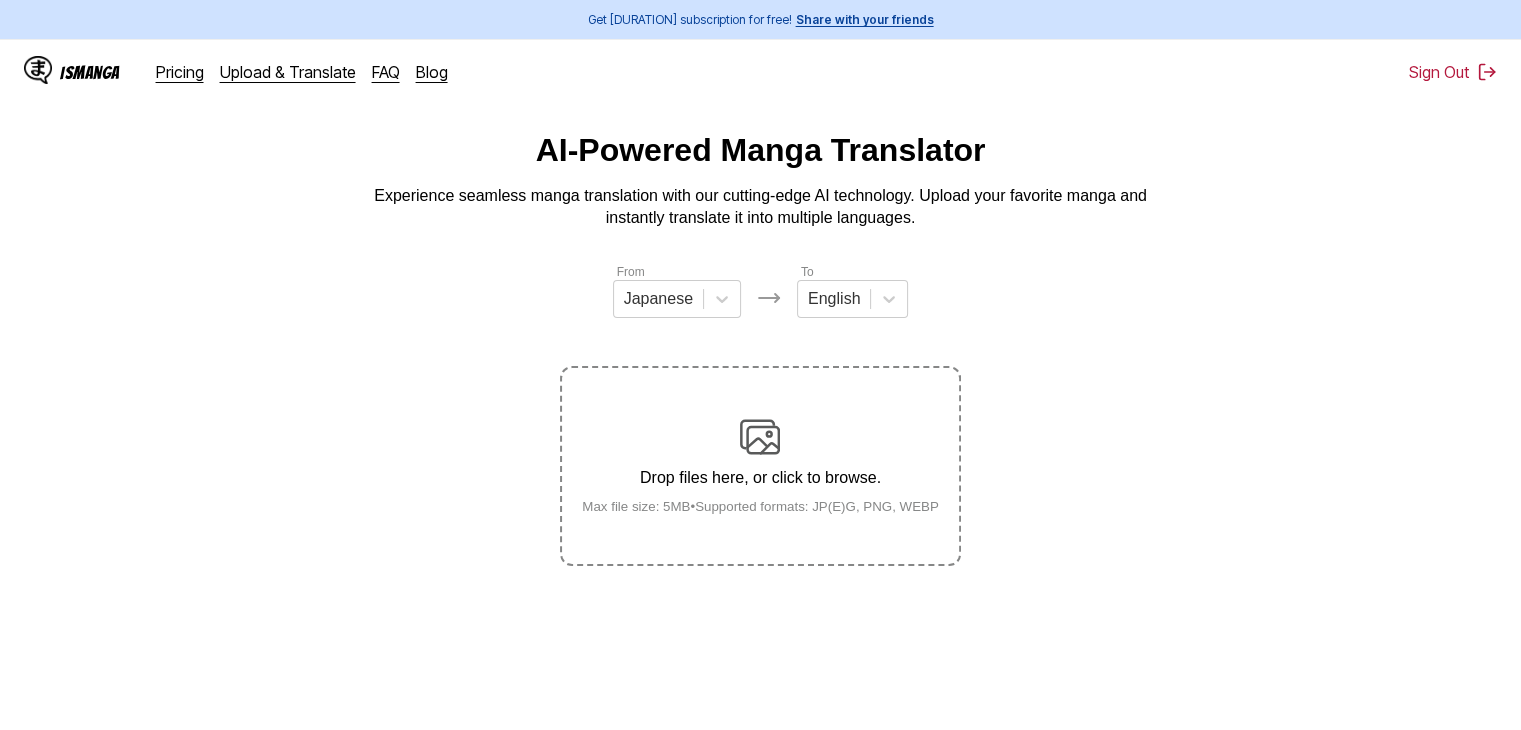 click on "Drop files here, or click to browse." at bounding box center (760, 478) 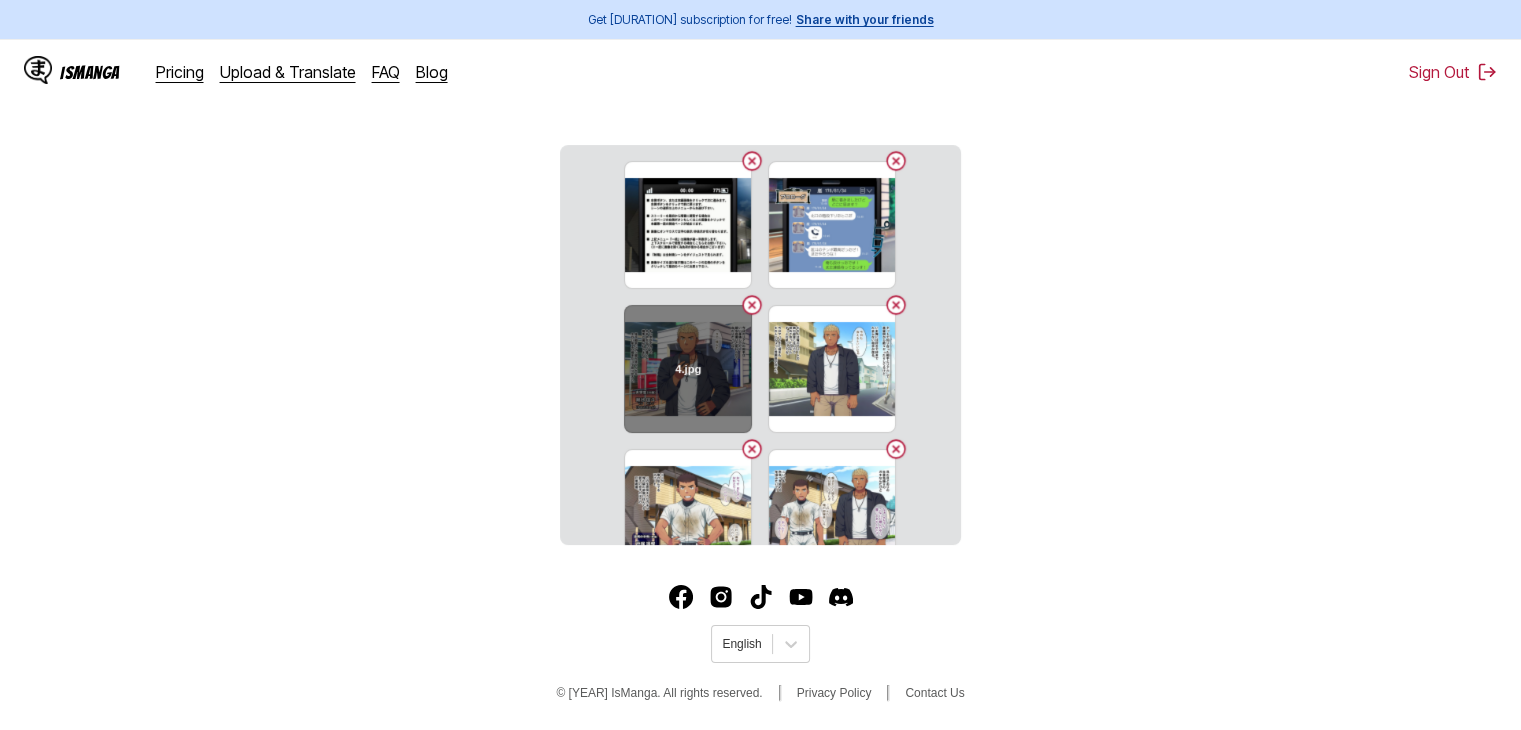 scroll, scrollTop: 567, scrollLeft: 0, axis: vertical 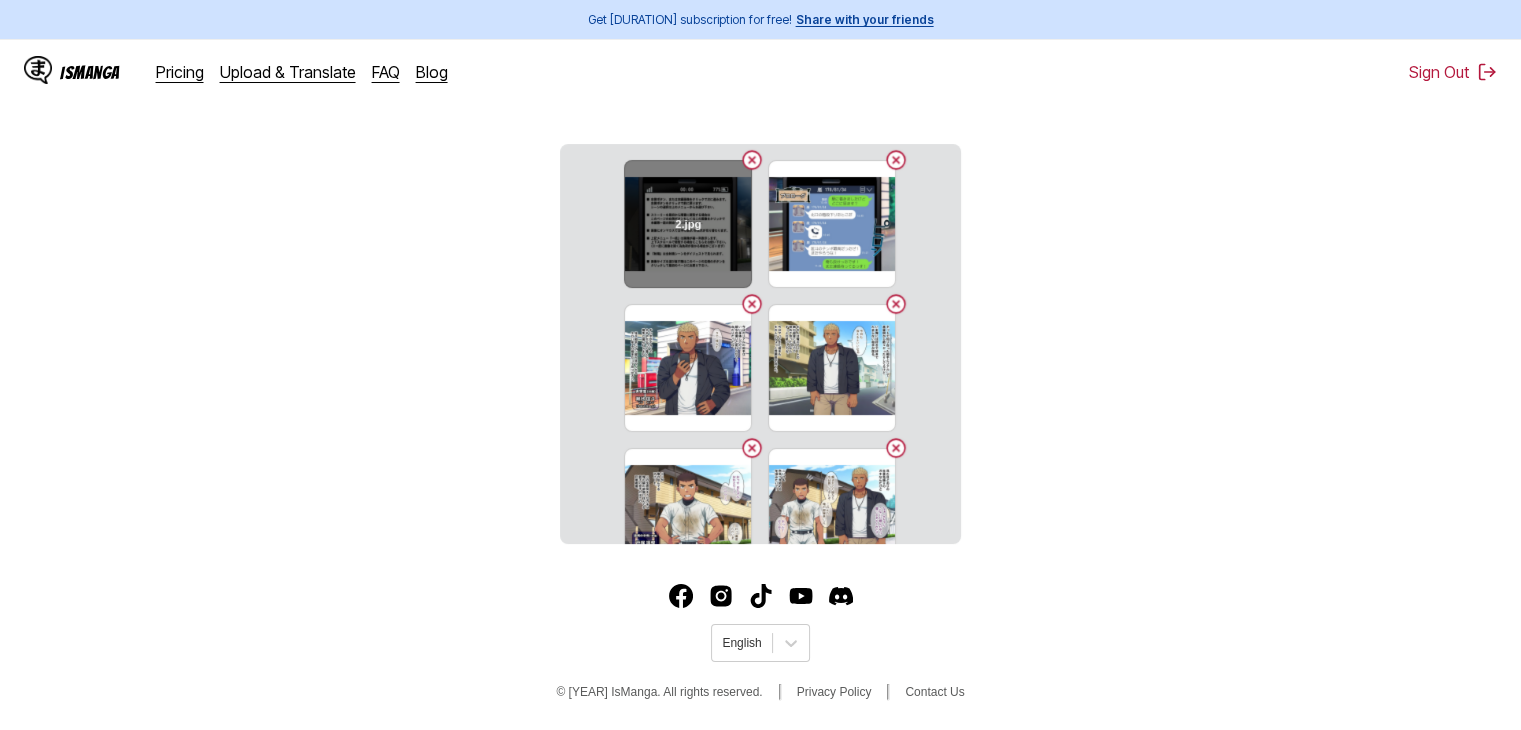click at bounding box center [752, 160] 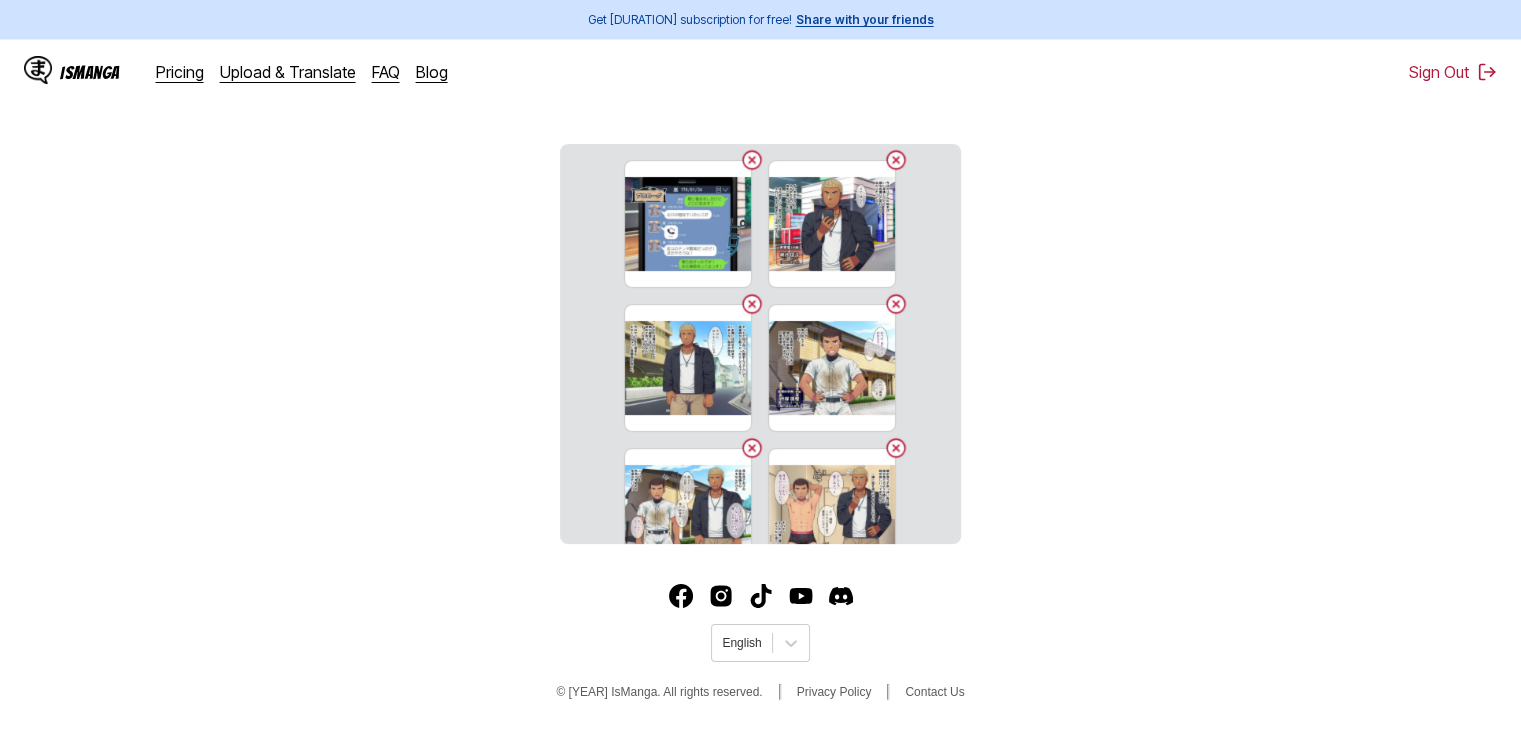 click at bounding box center [752, 160] 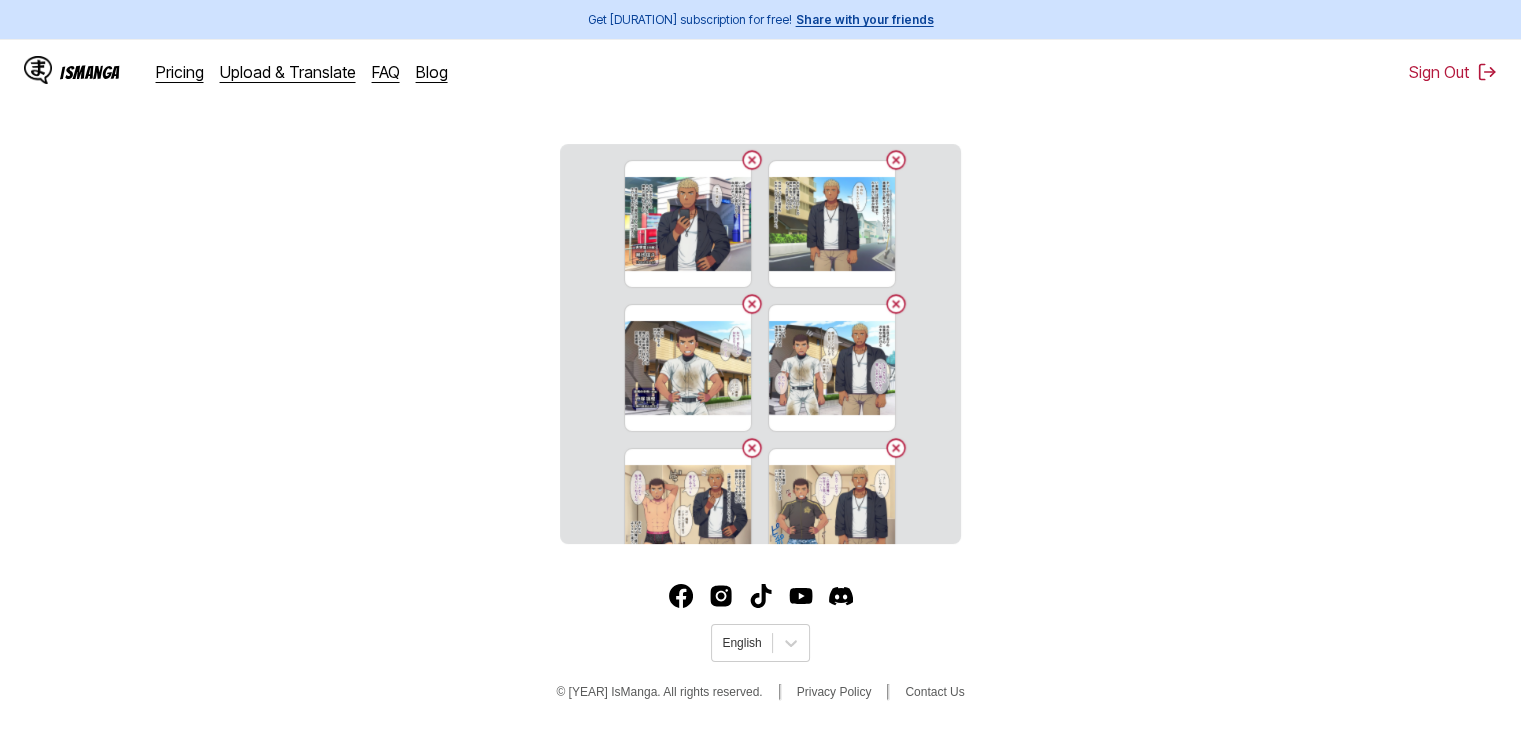 click at bounding box center (752, 160) 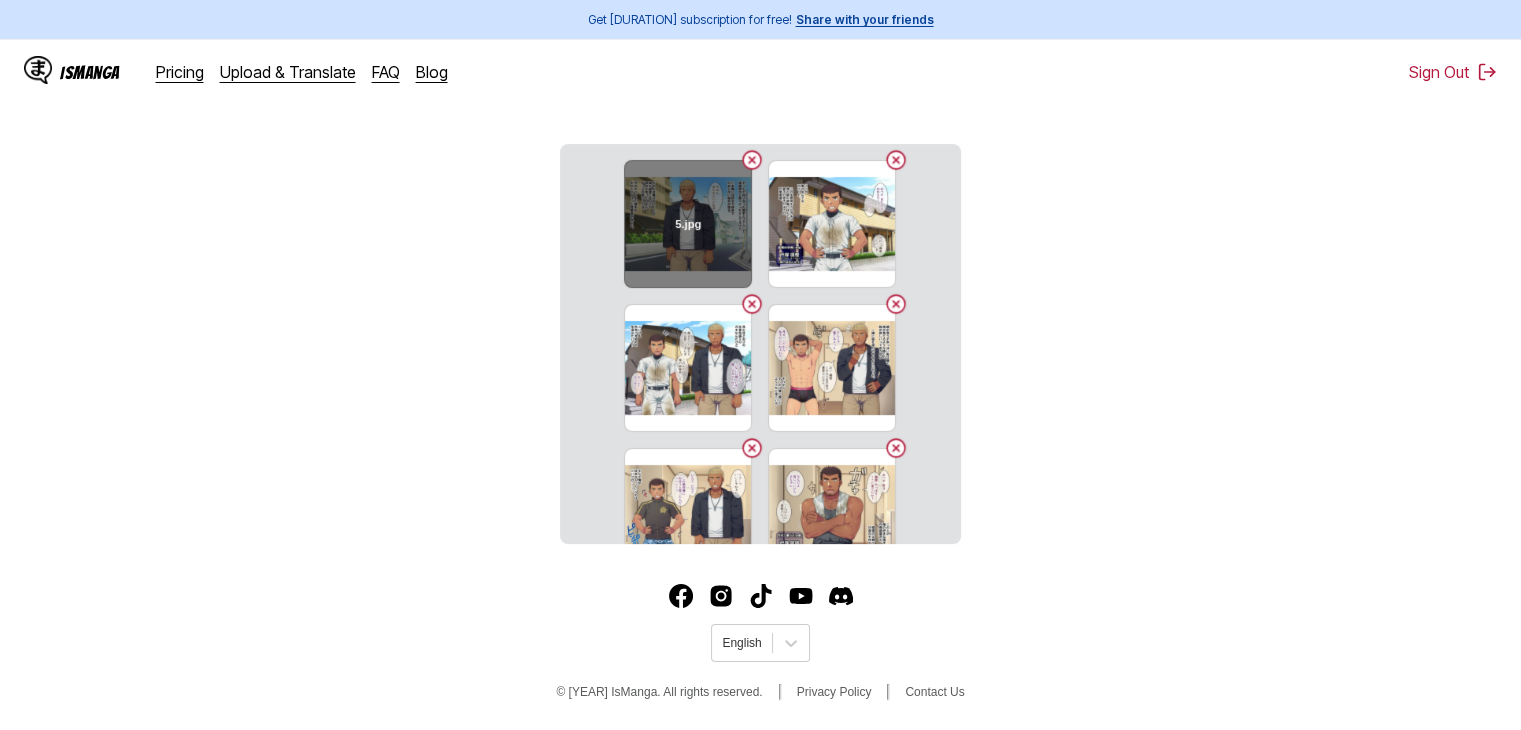 click at bounding box center (752, 160) 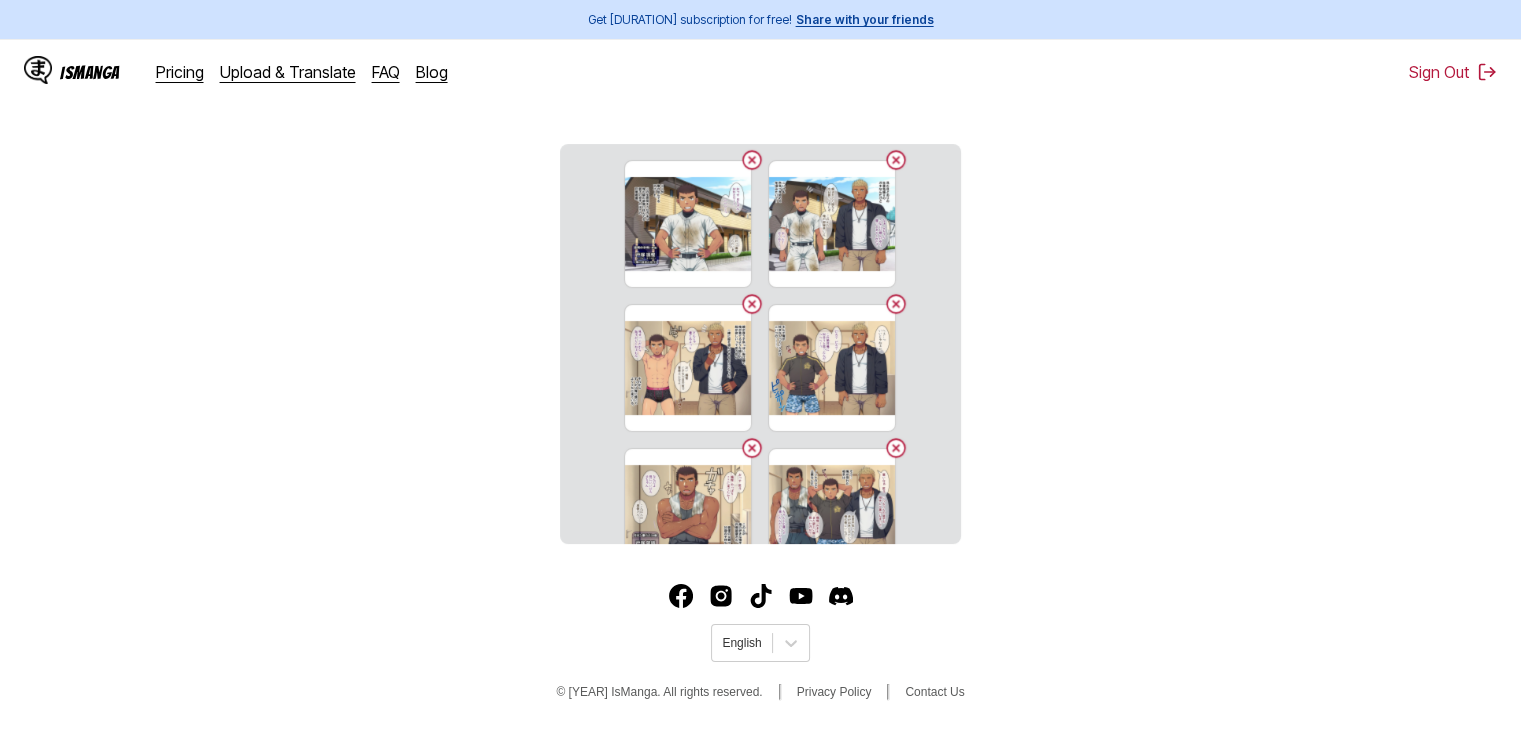click at bounding box center [752, 160] 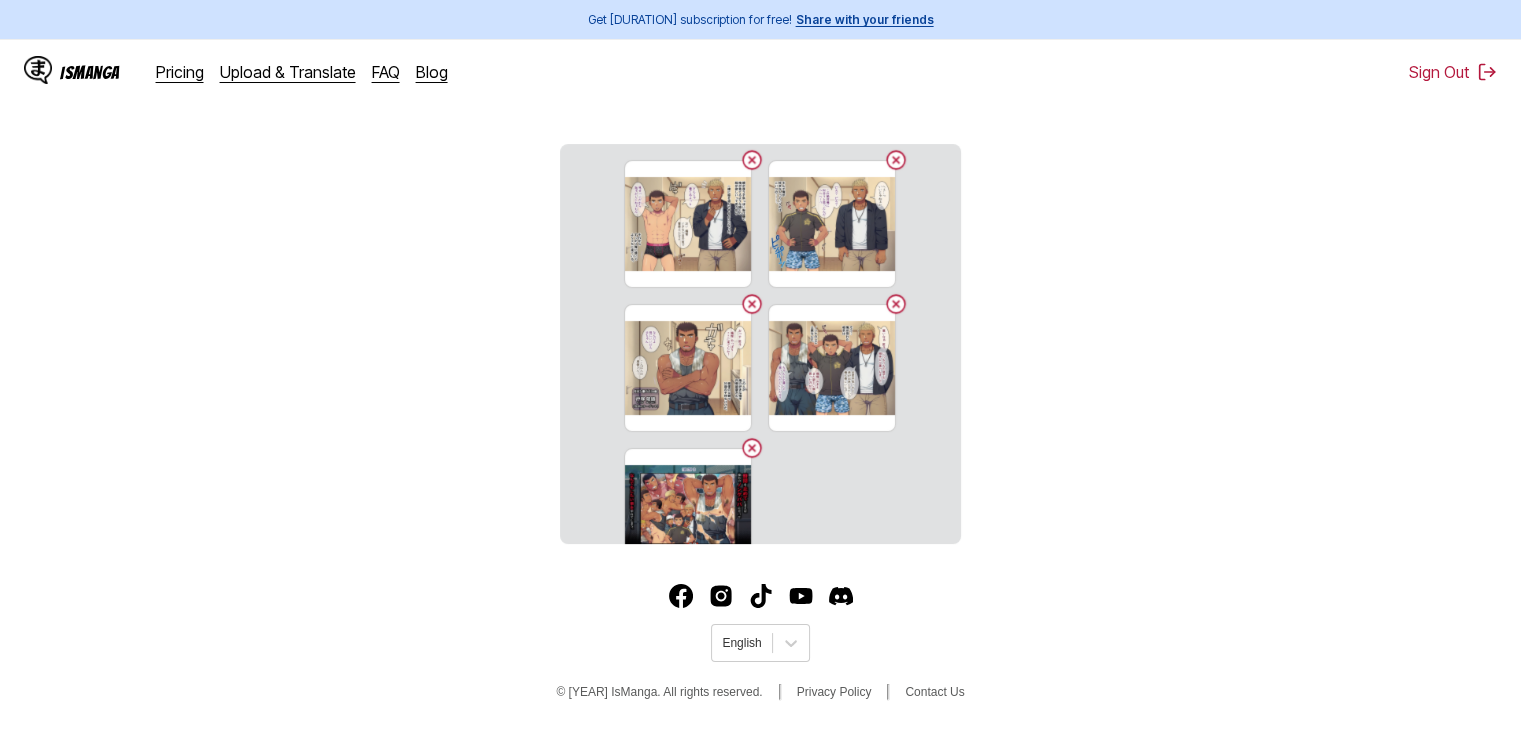 click at bounding box center [752, 160] 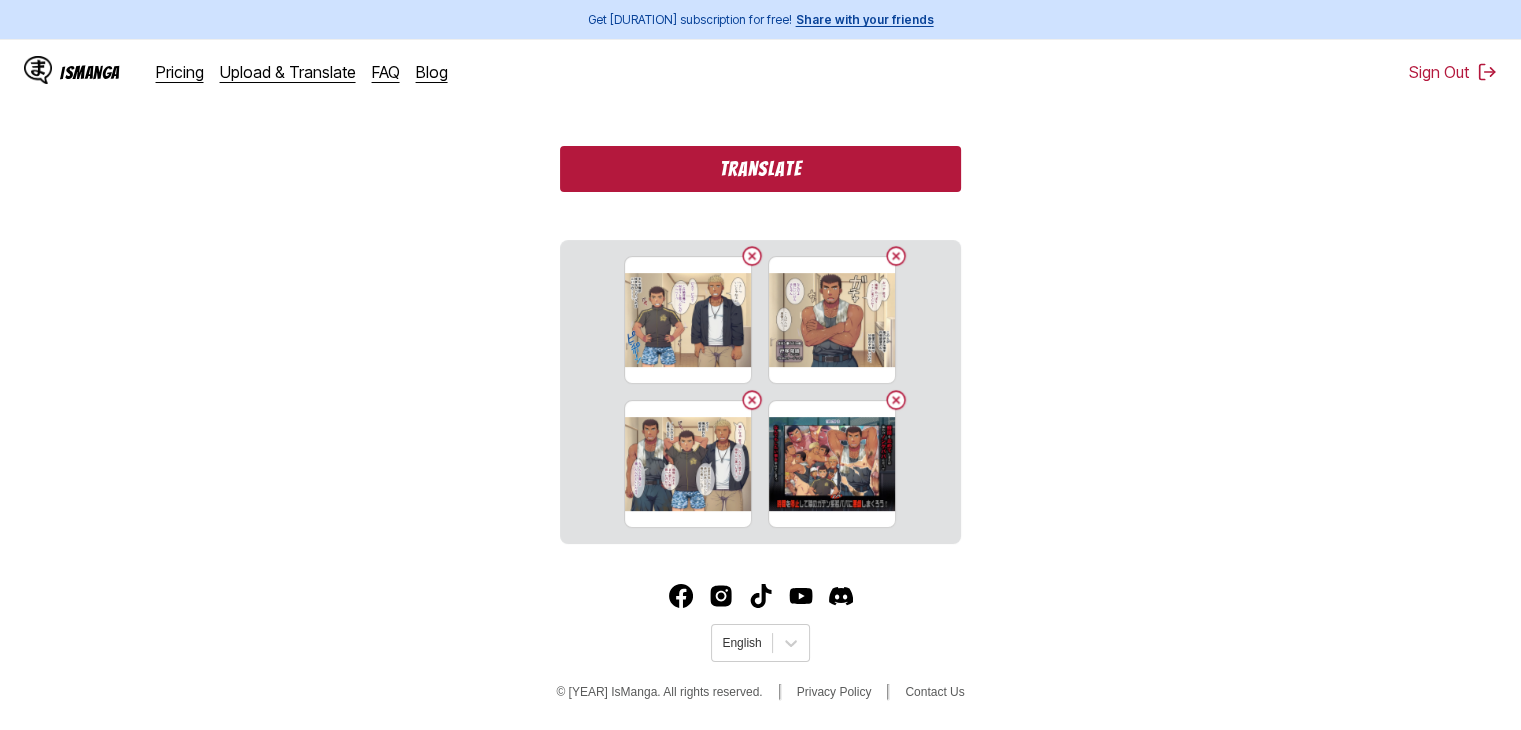 click on "Translate" at bounding box center (760, 169) 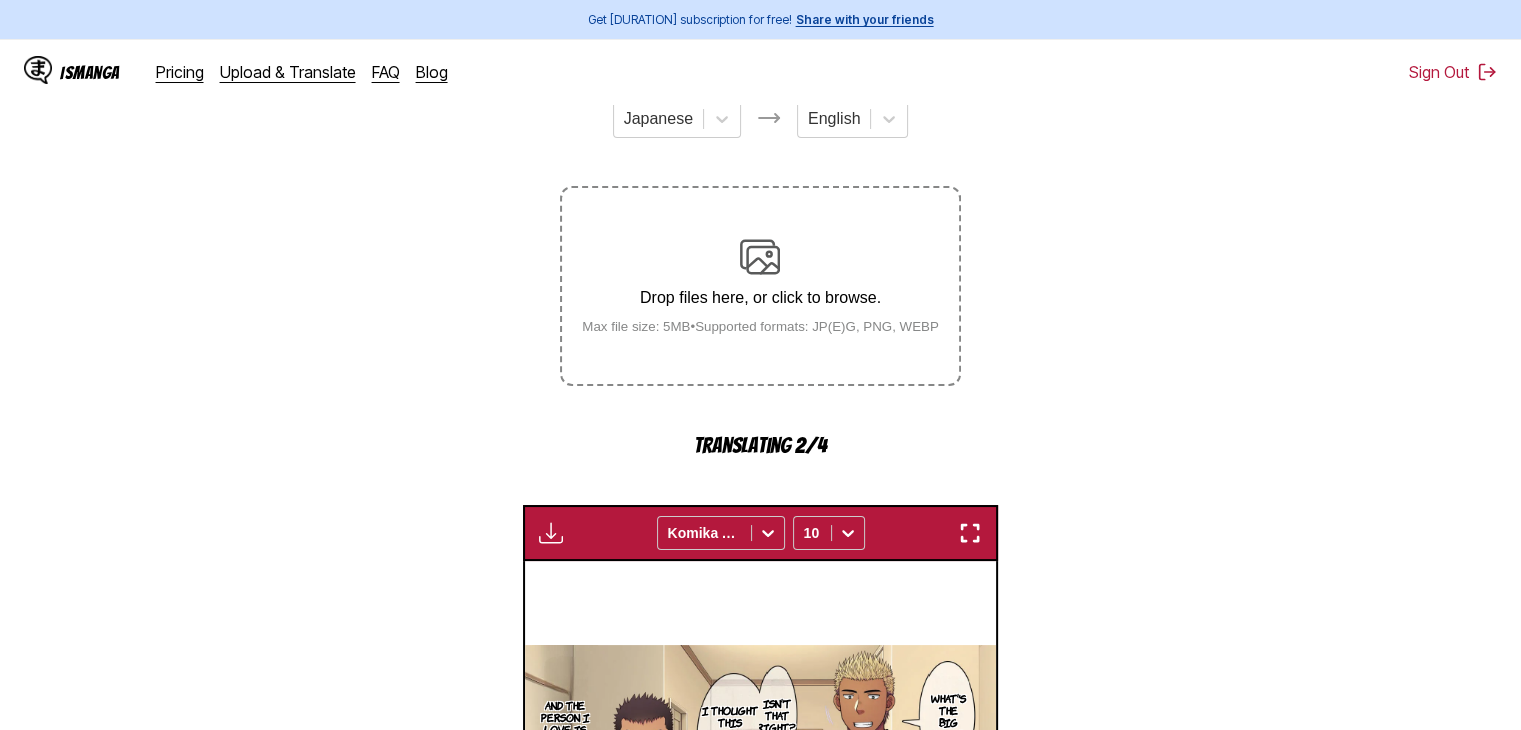 scroll, scrollTop: 178, scrollLeft: 0, axis: vertical 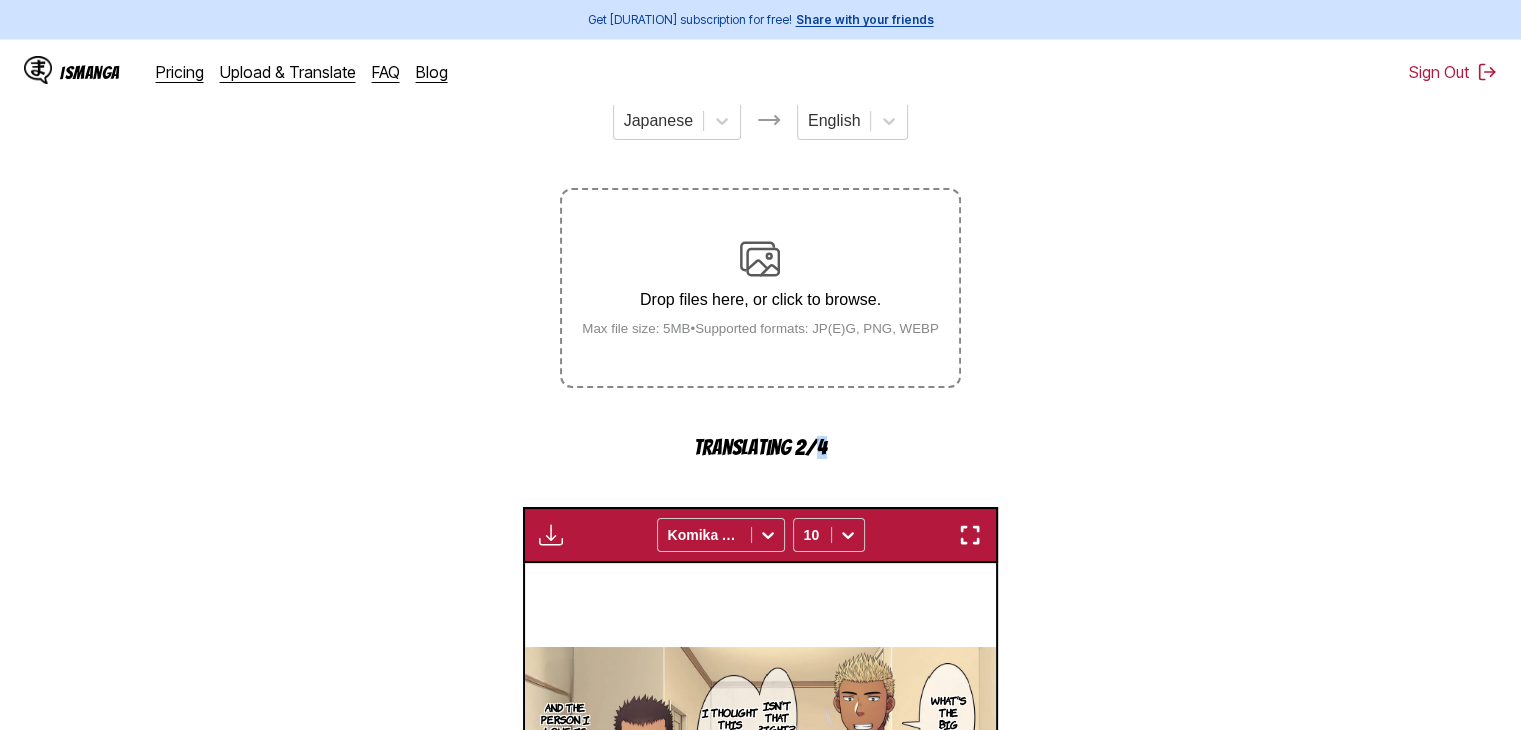 drag, startPoint x: 813, startPoint y: 438, endPoint x: 867, endPoint y: 470, distance: 62.76942 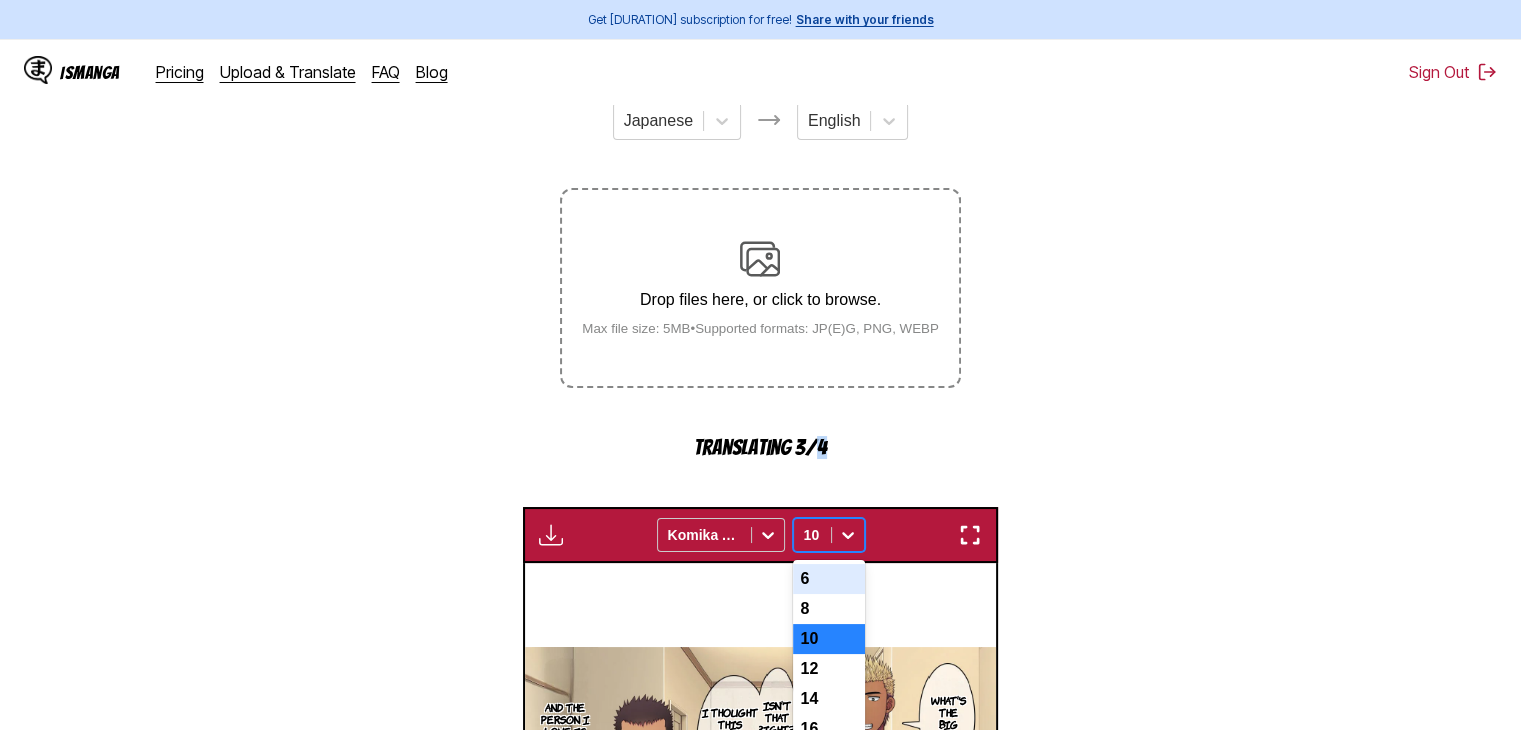 scroll, scrollTop: 262, scrollLeft: 0, axis: vertical 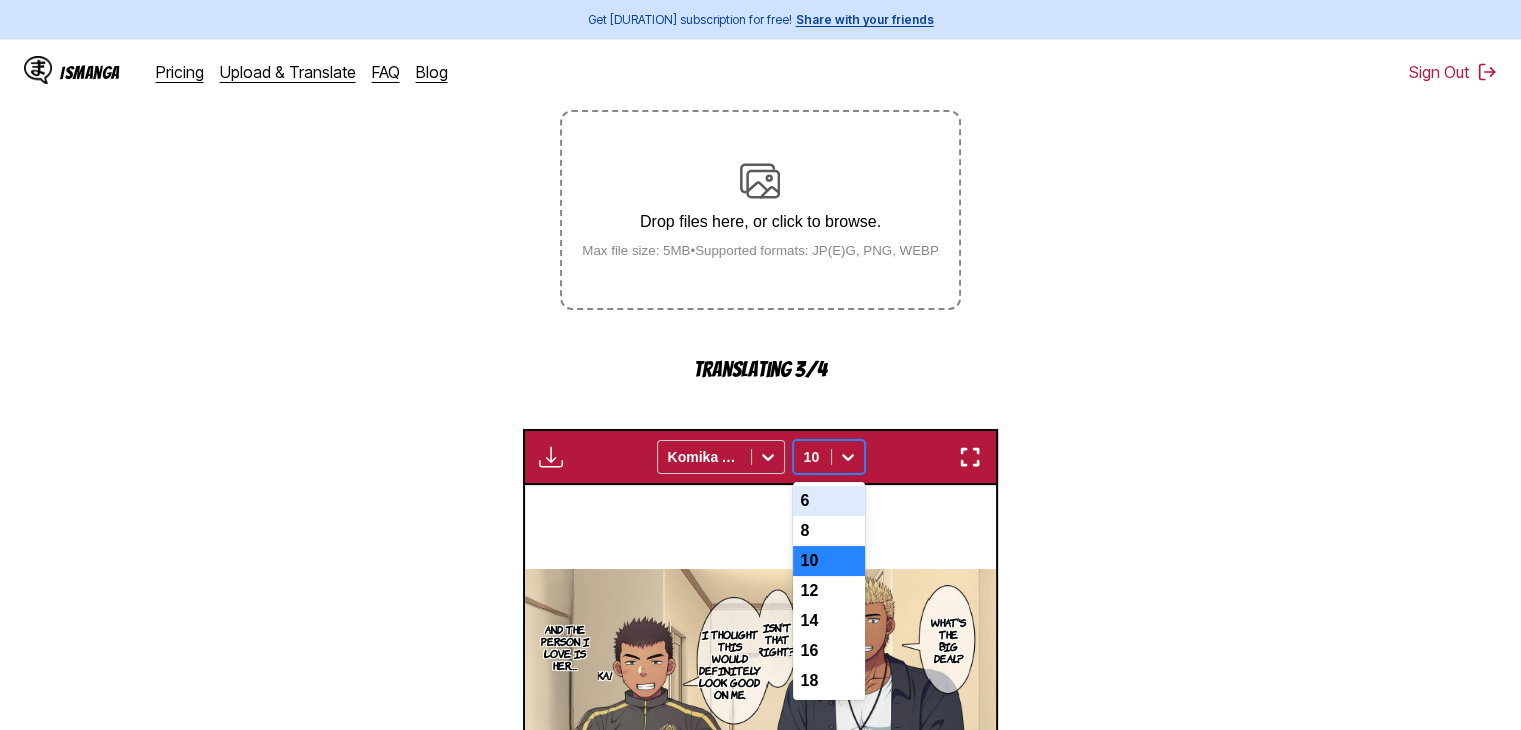 click on "[NUMBER] results available. Use Up and Down to choose options, press Enter to select the currently focused option, press Escape to exit the menu, press Tab to select the option and exit the menu. 10 6 8 10 12 14 16 18" at bounding box center [829, 457] 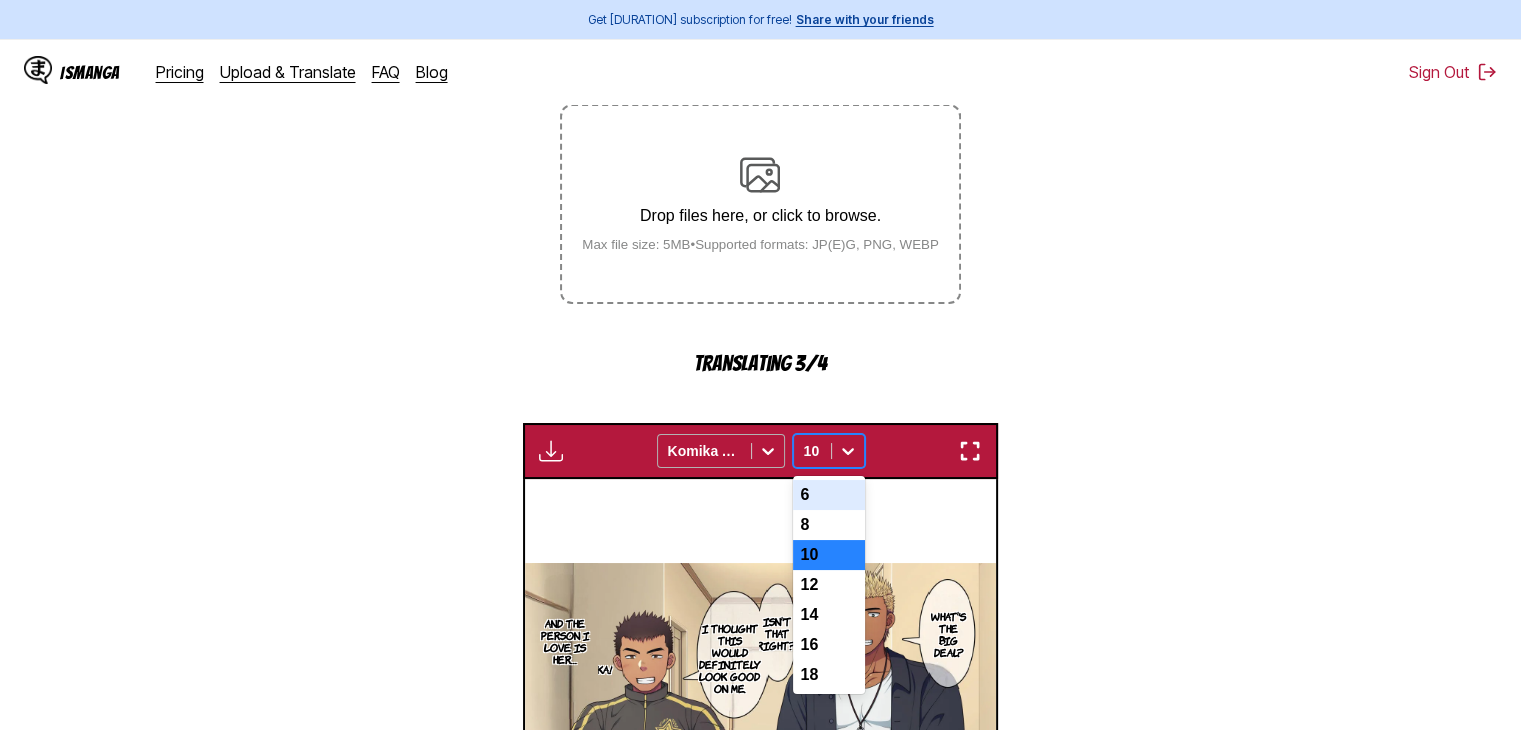 click at bounding box center (768, 451) 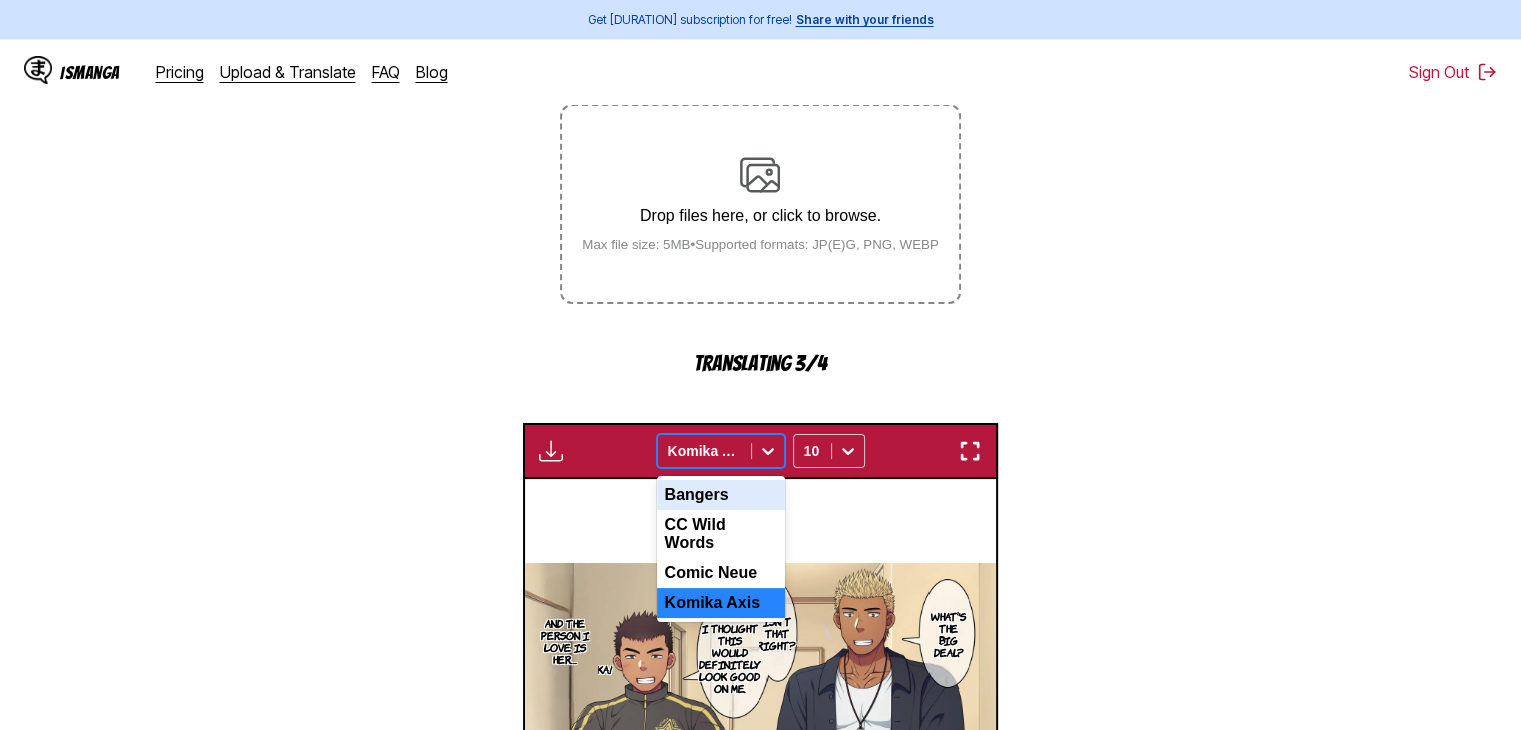 click on "Bangers" at bounding box center [721, 495] 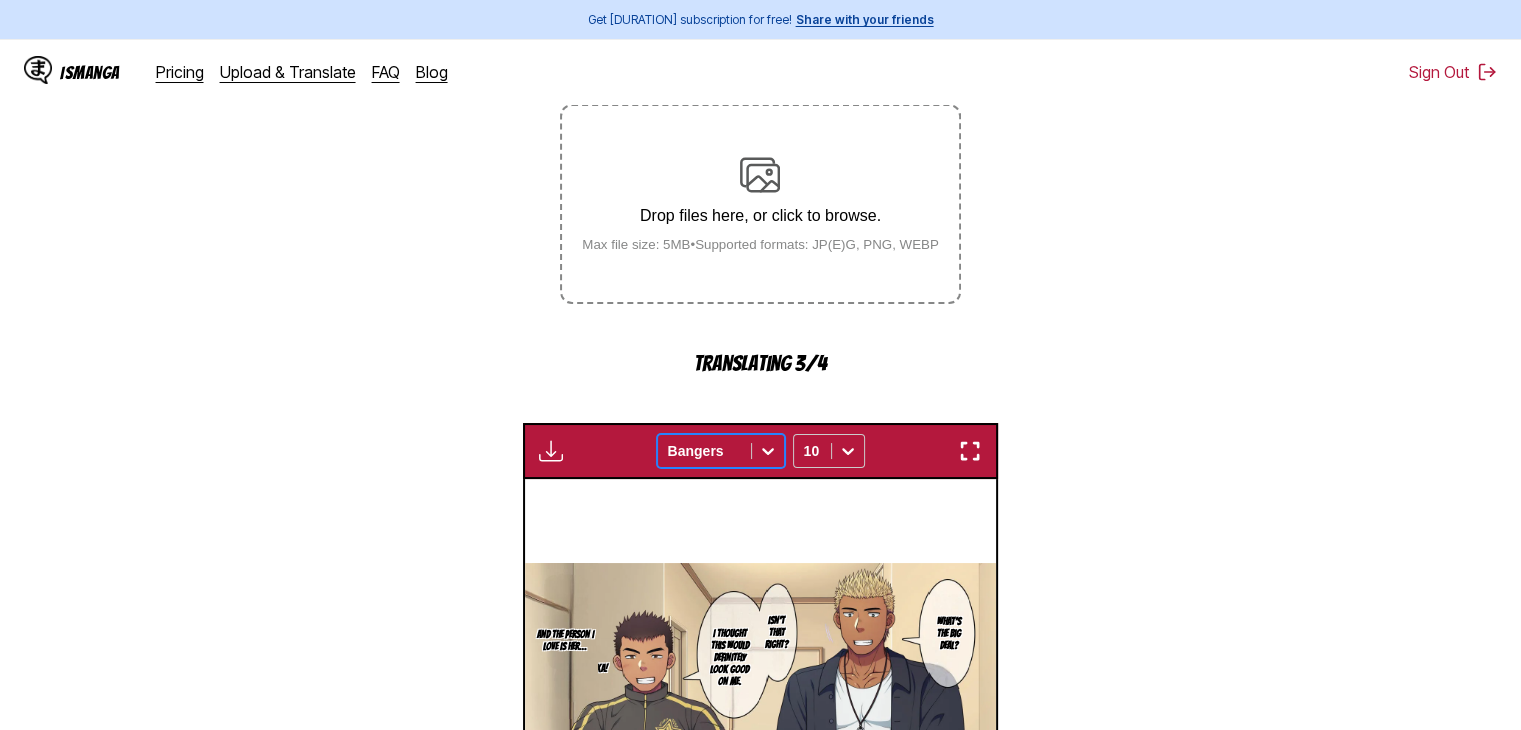 click at bounding box center [704, 451] 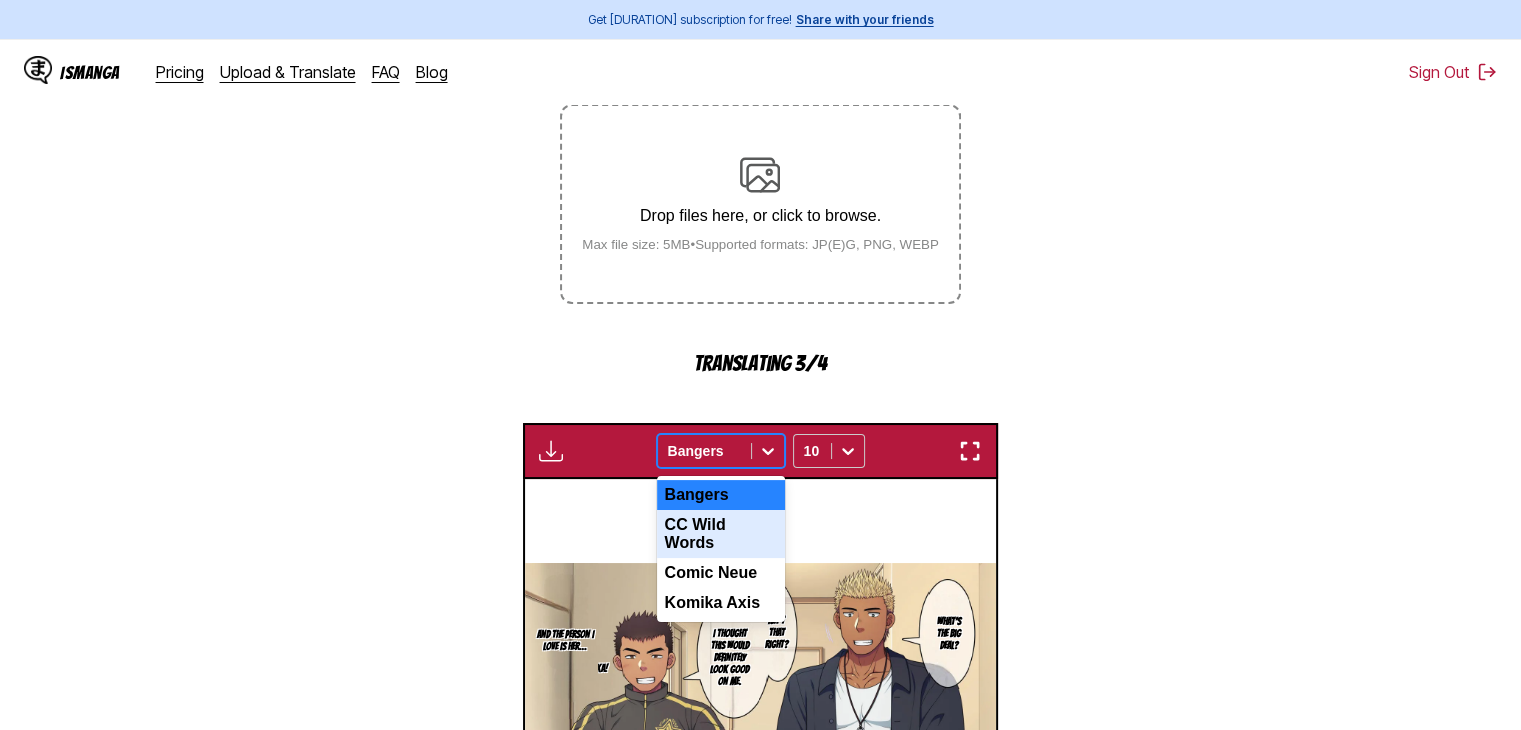 click on "CC Wild Words" at bounding box center [721, 534] 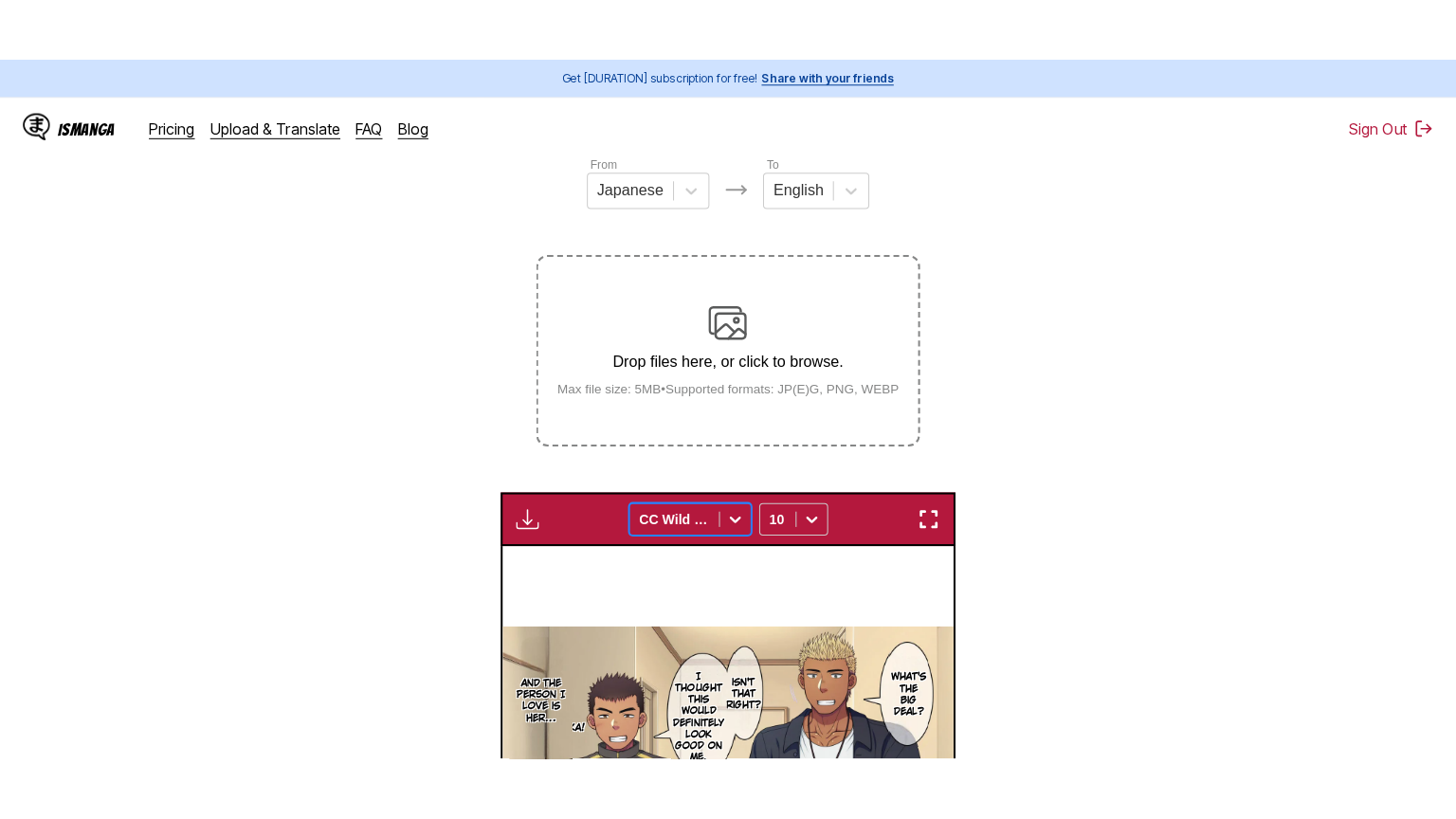 scroll, scrollTop: 190, scrollLeft: 0, axis: vertical 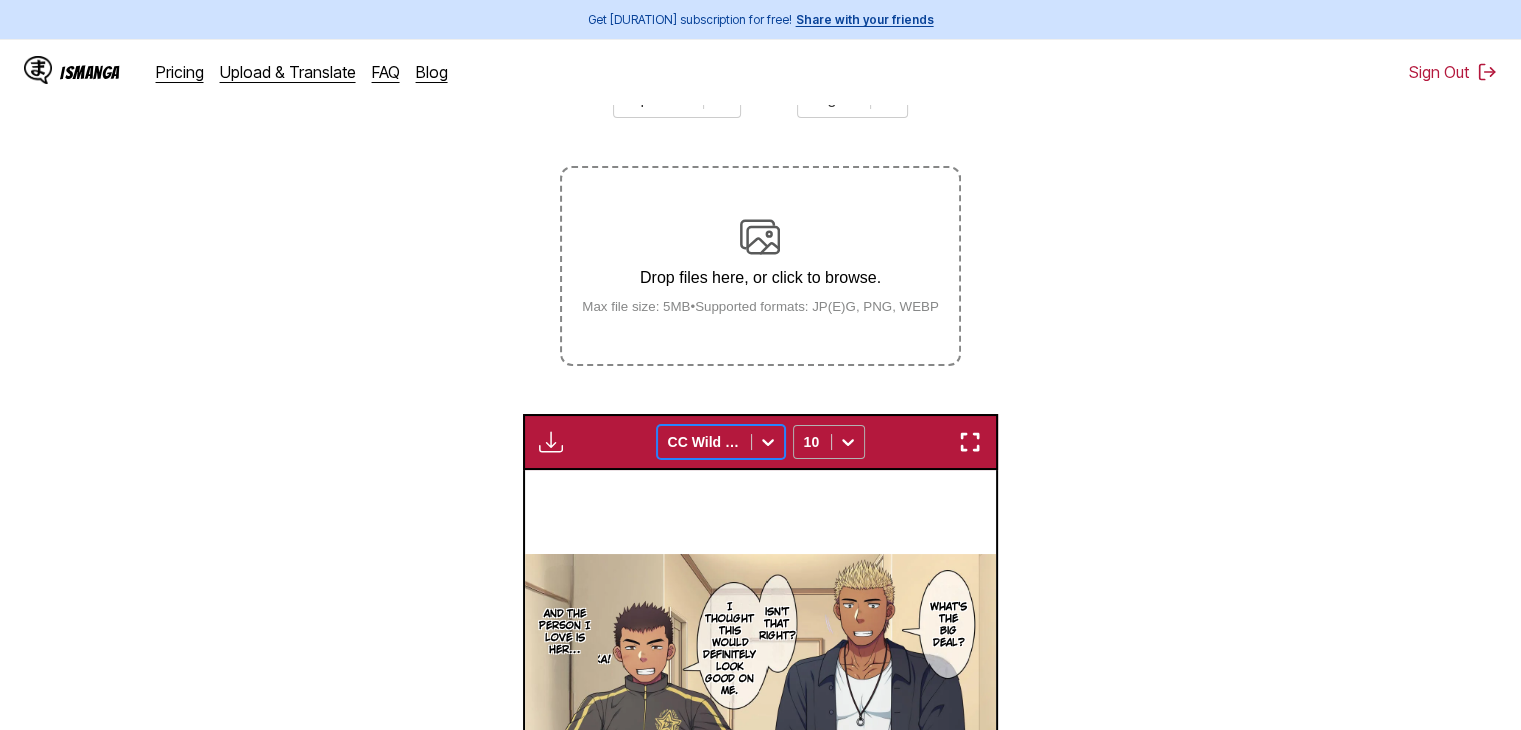 click at bounding box center (812, 442) 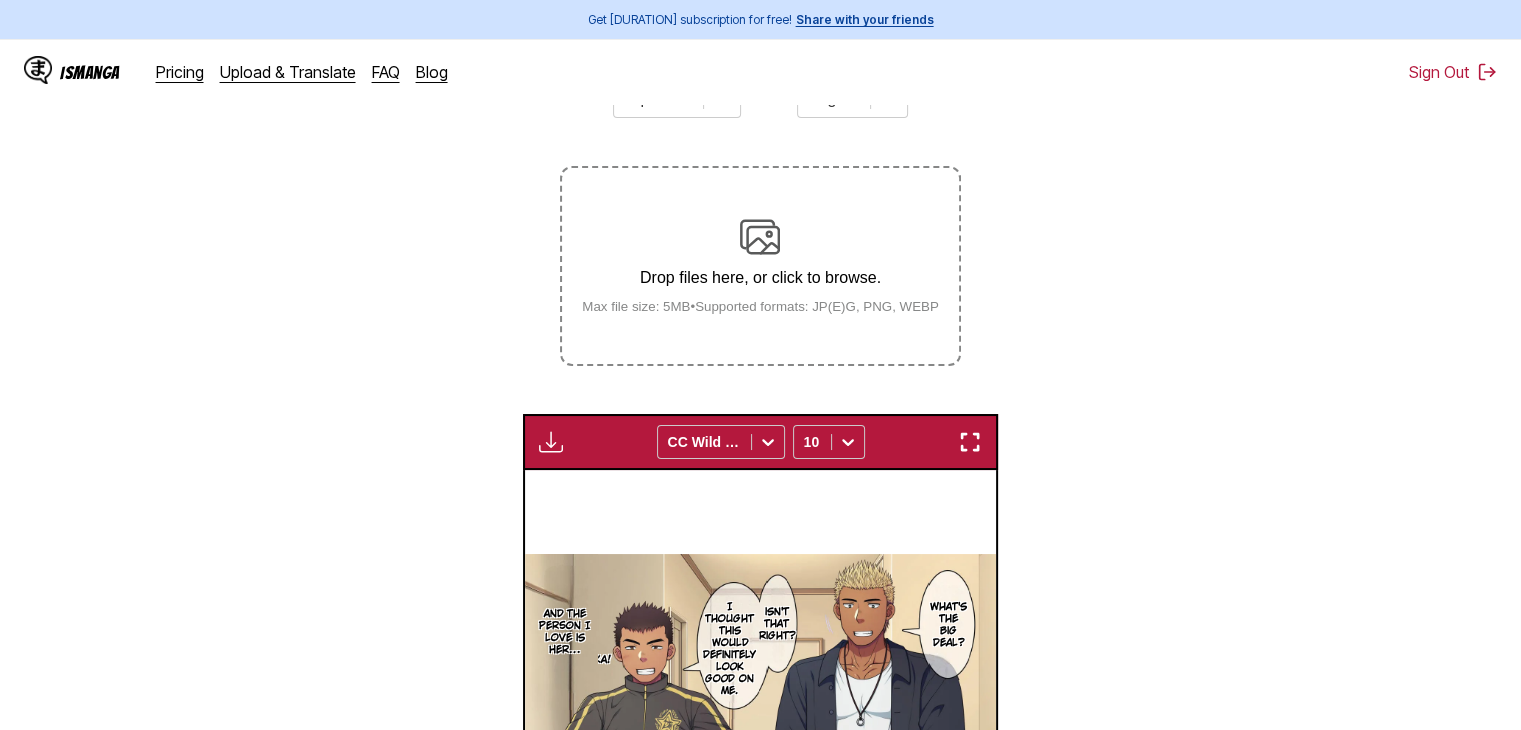 click at bounding box center (970, 442) 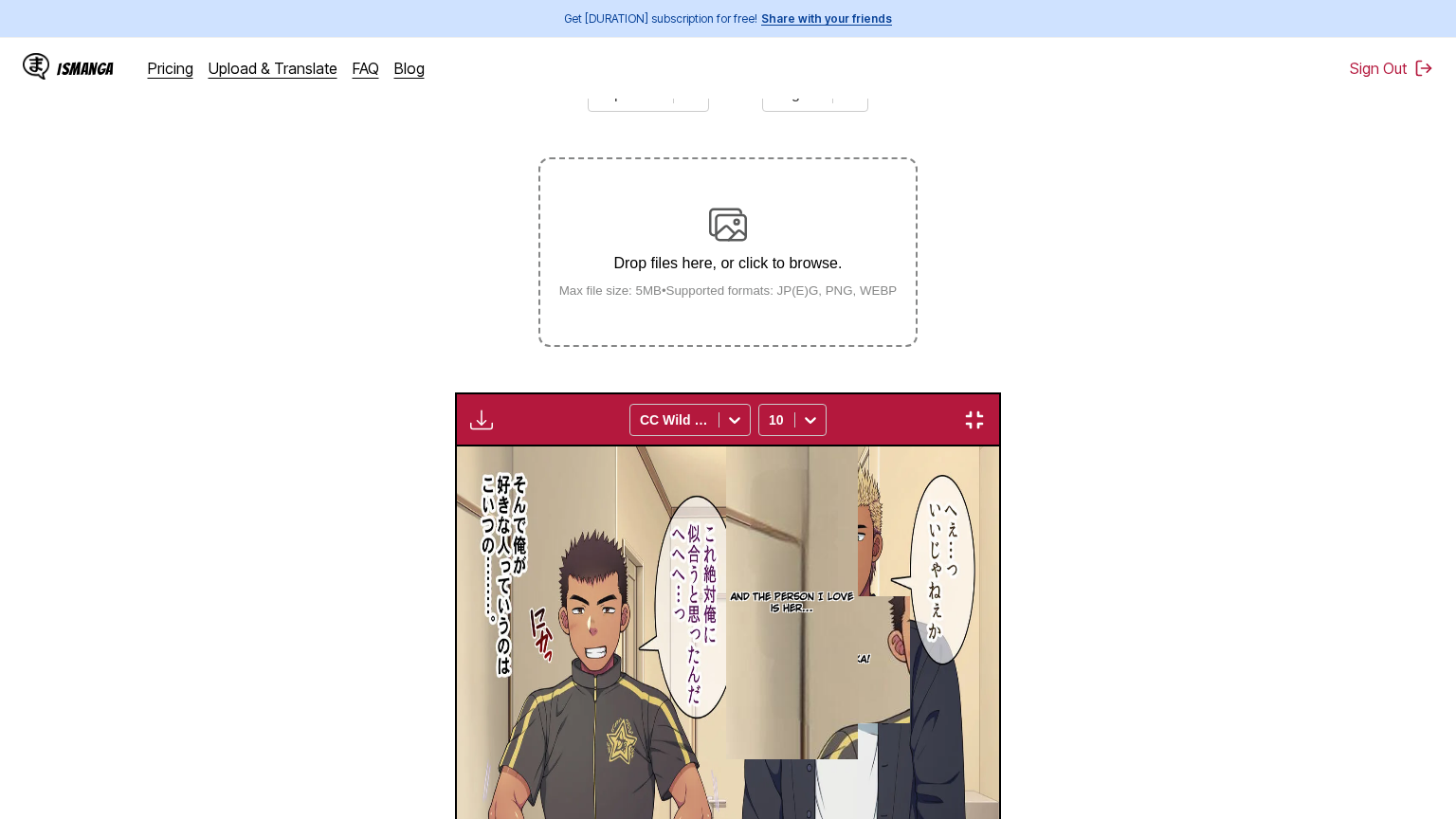 click on "What's the big deal? Isn't that right? I thought this would definitely look good on me. Nika! And the person I love is her…" at bounding box center [1183, 801] 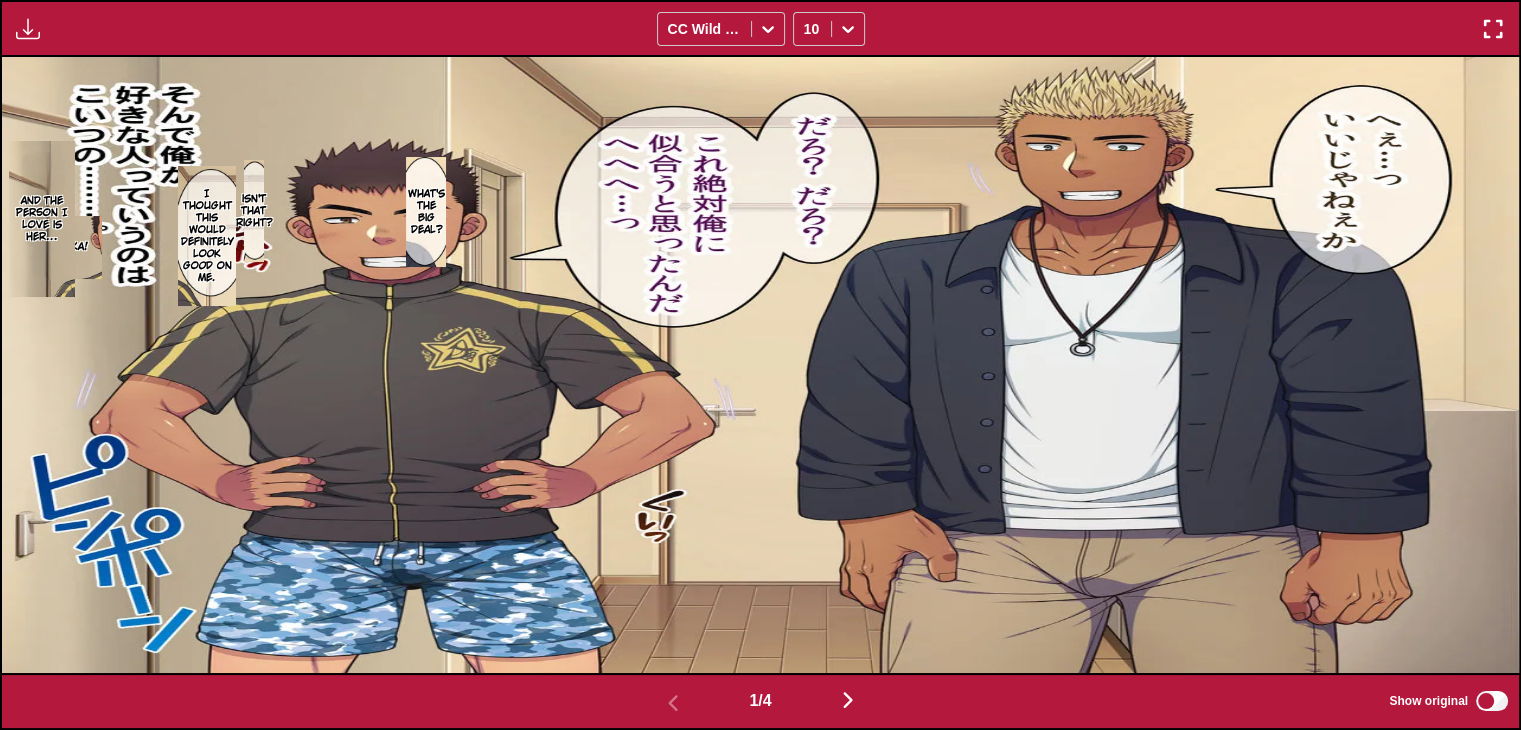 scroll, scrollTop: 500, scrollLeft: 0, axis: vertical 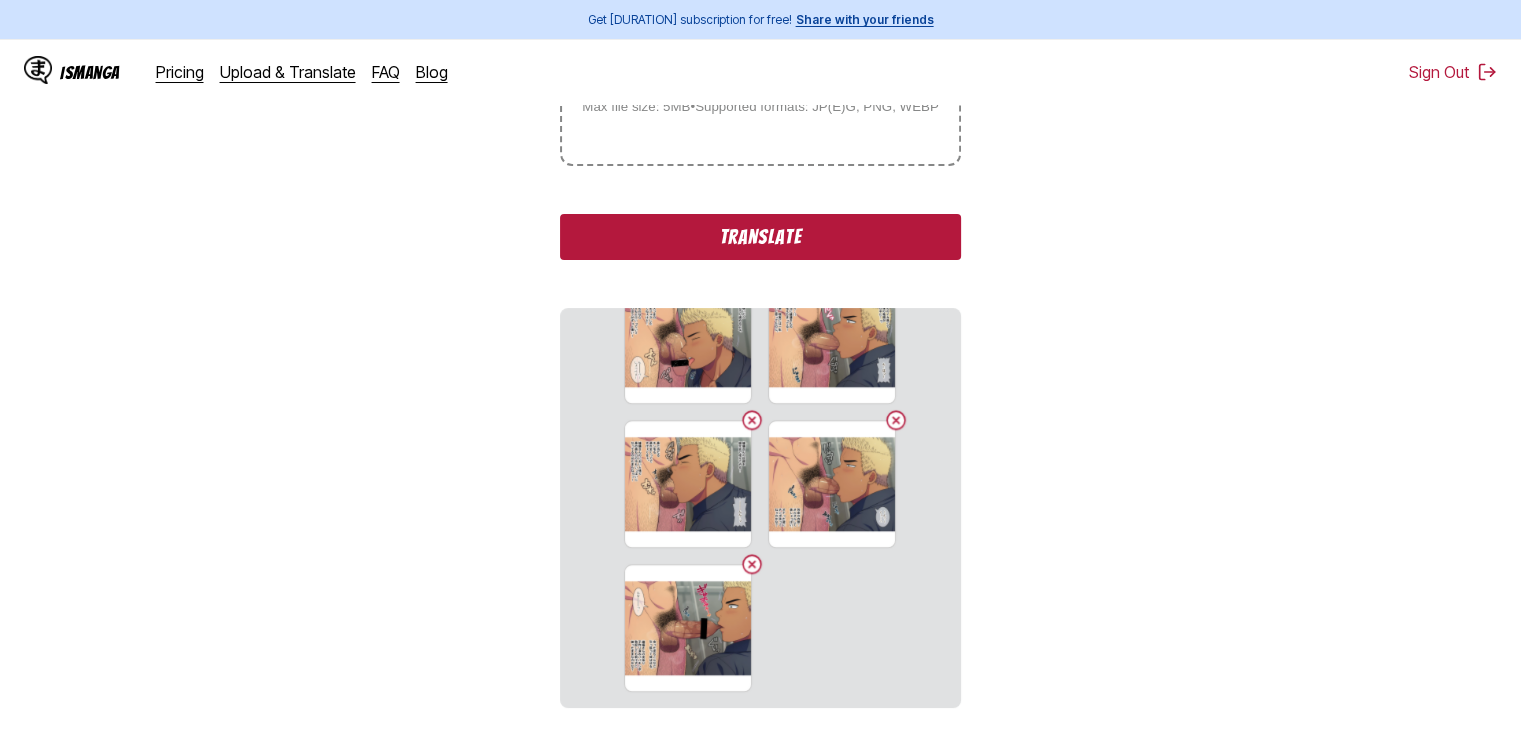 click on "From Japanese To English Drop files here, or click to browse. Max file size: 5MB &nbsp;&bull;&nbsp; Supported formats: JP(E)G, PNG, WEBP Translate 59.jpg 60.jpg 61.jpg 62.jpg 63.jpg 64.jpg 32.jpg 33.jpg 34.jpg 35.jpg 36.jpg 37.jpg 38.jpg 39.jpg 40.jpg 41.jpg 42.jpg 43.jpg 44.jpg 45.jpg 46.jpg 47.jpg 48.jpg 49.jpg 50.jpg 51.jpg 52.jpg 53.jpg 54.jpg 55.jpg 56.jpg 57.jpg 58.jpg" at bounding box center [760, 285] 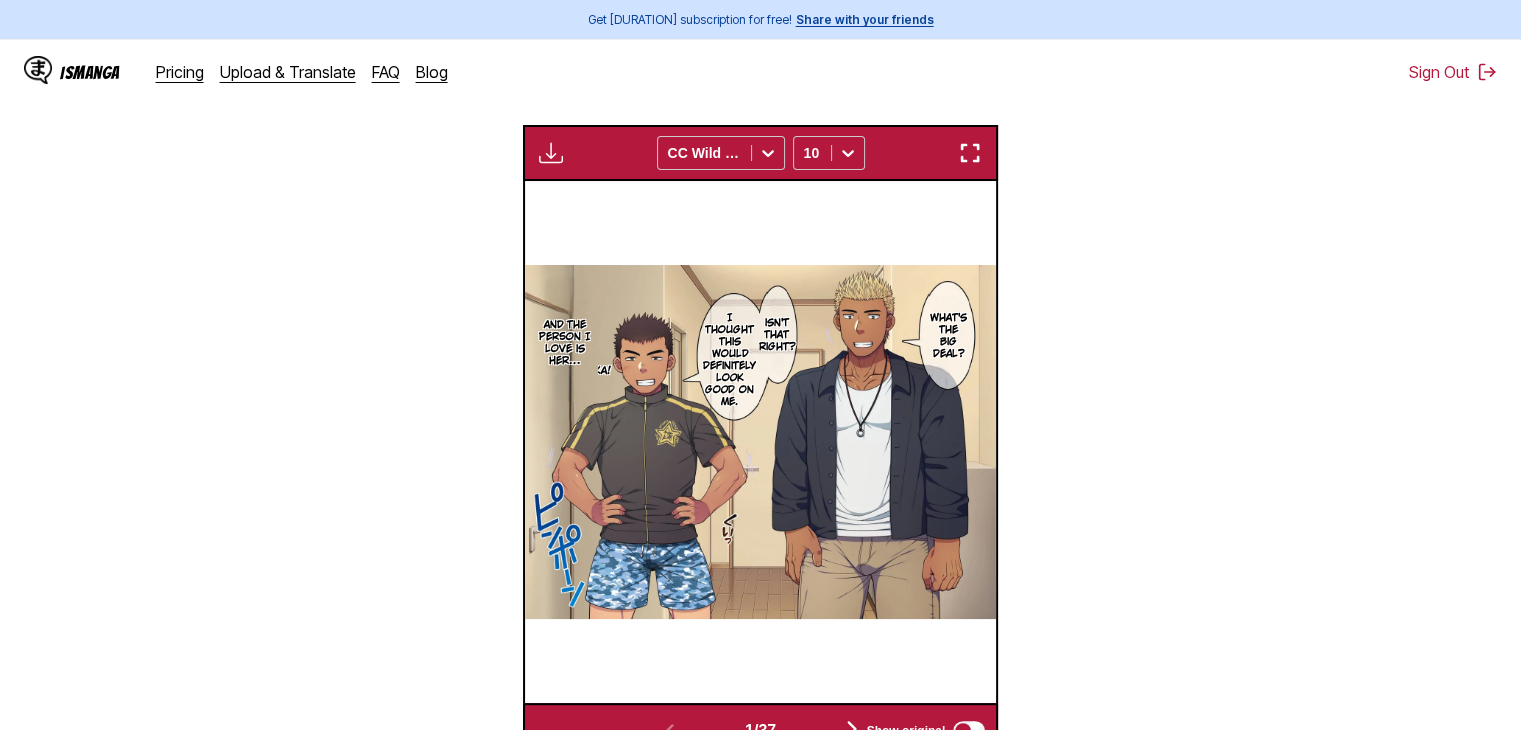scroll, scrollTop: 700, scrollLeft: 0, axis: vertical 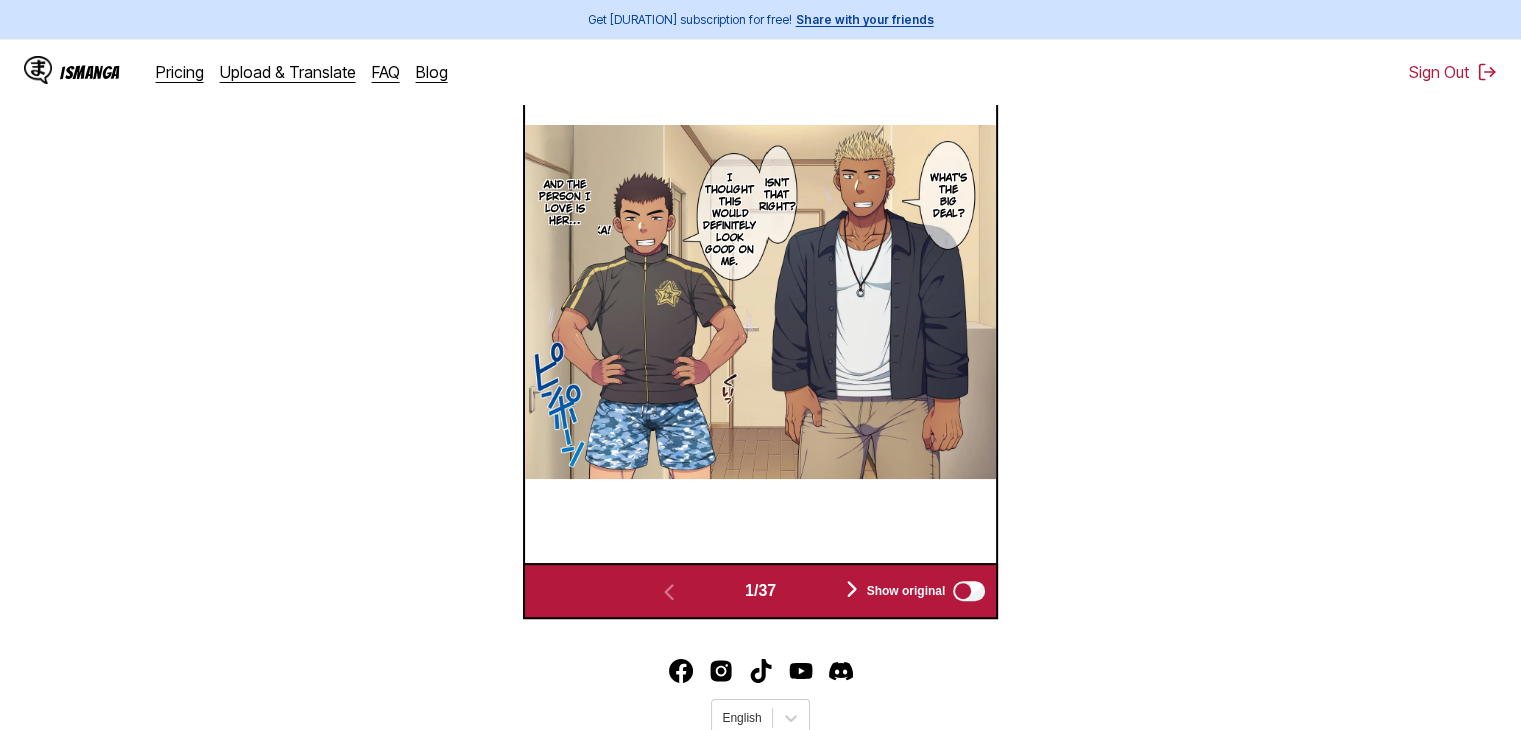 click on "Show original" at bounding box center [922, 591] 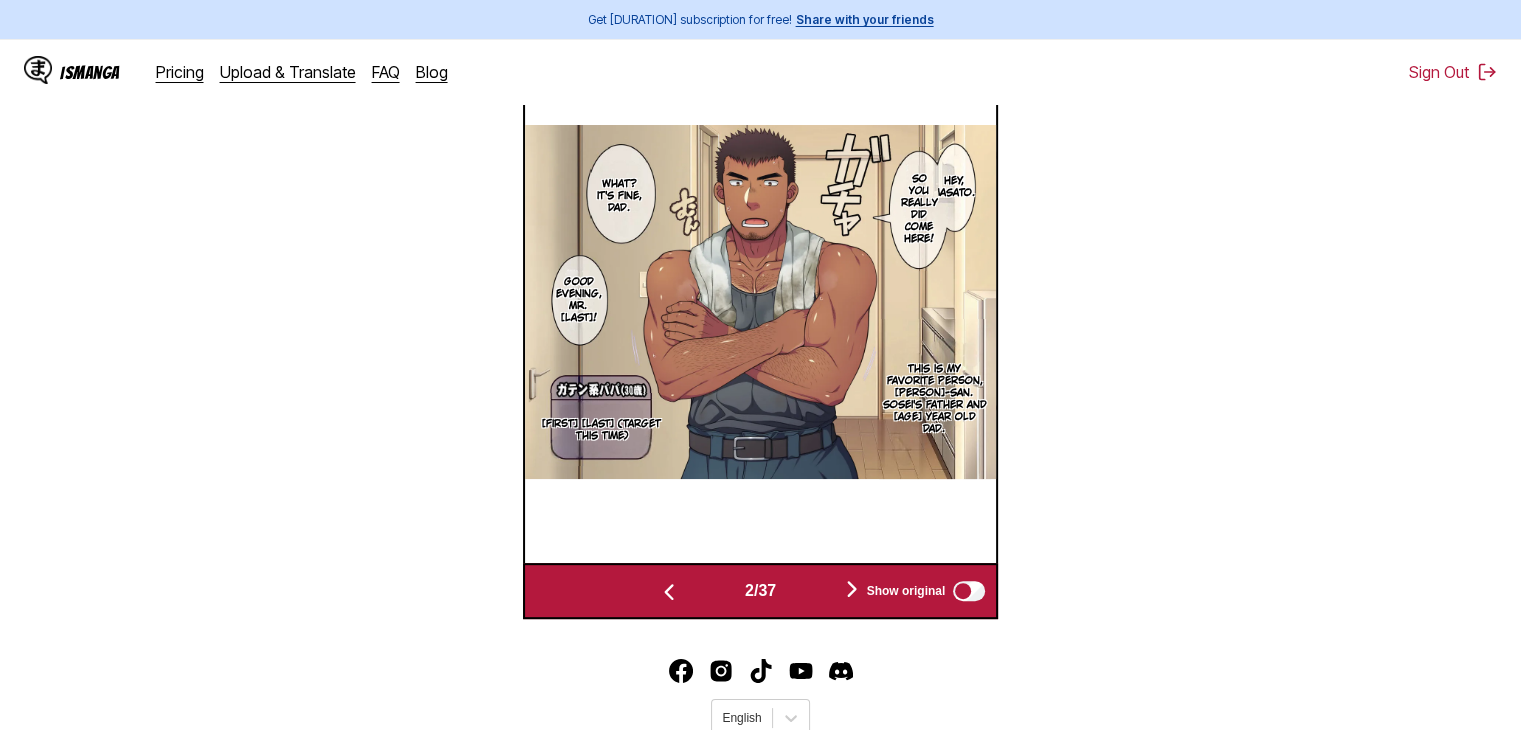 click at bounding box center (669, 592) 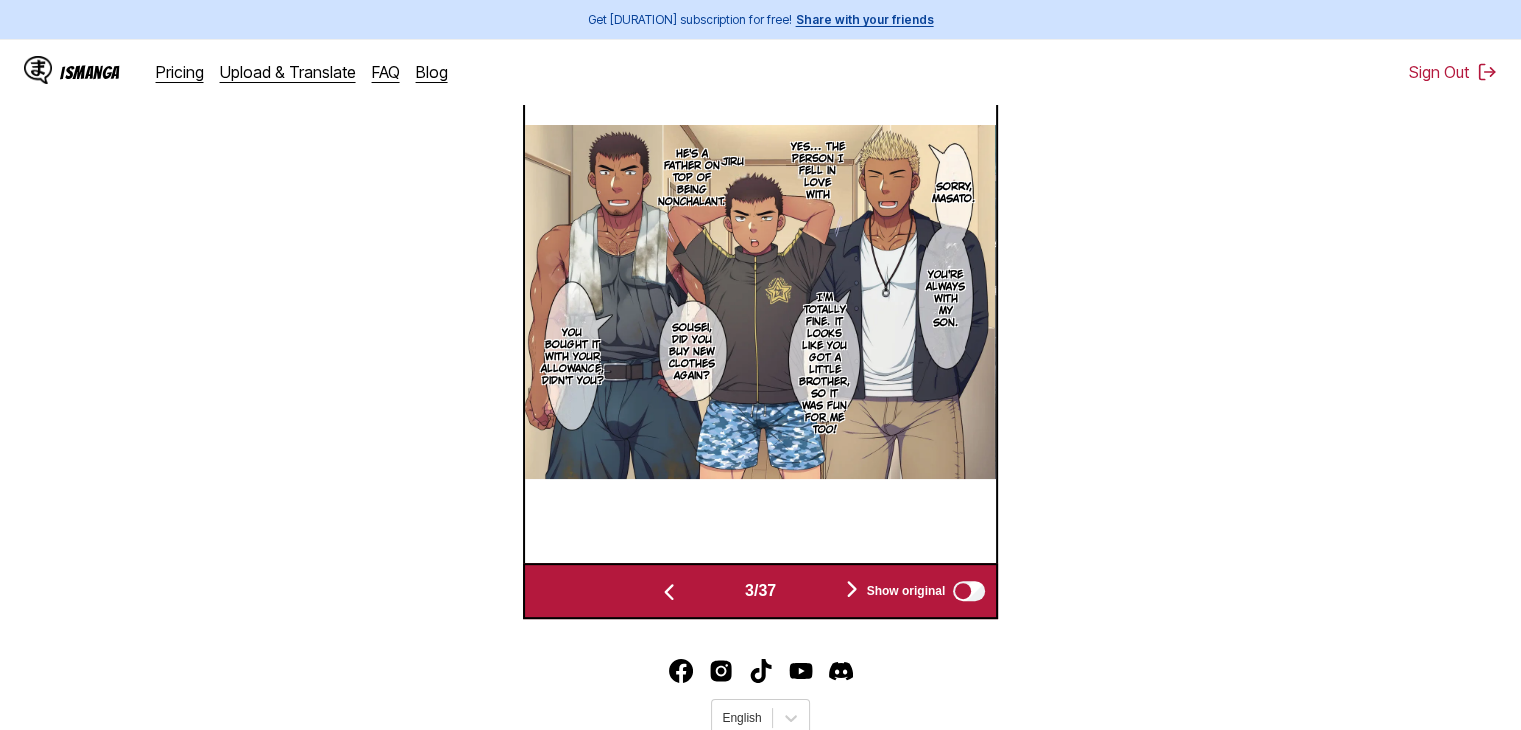 click at bounding box center (669, 592) 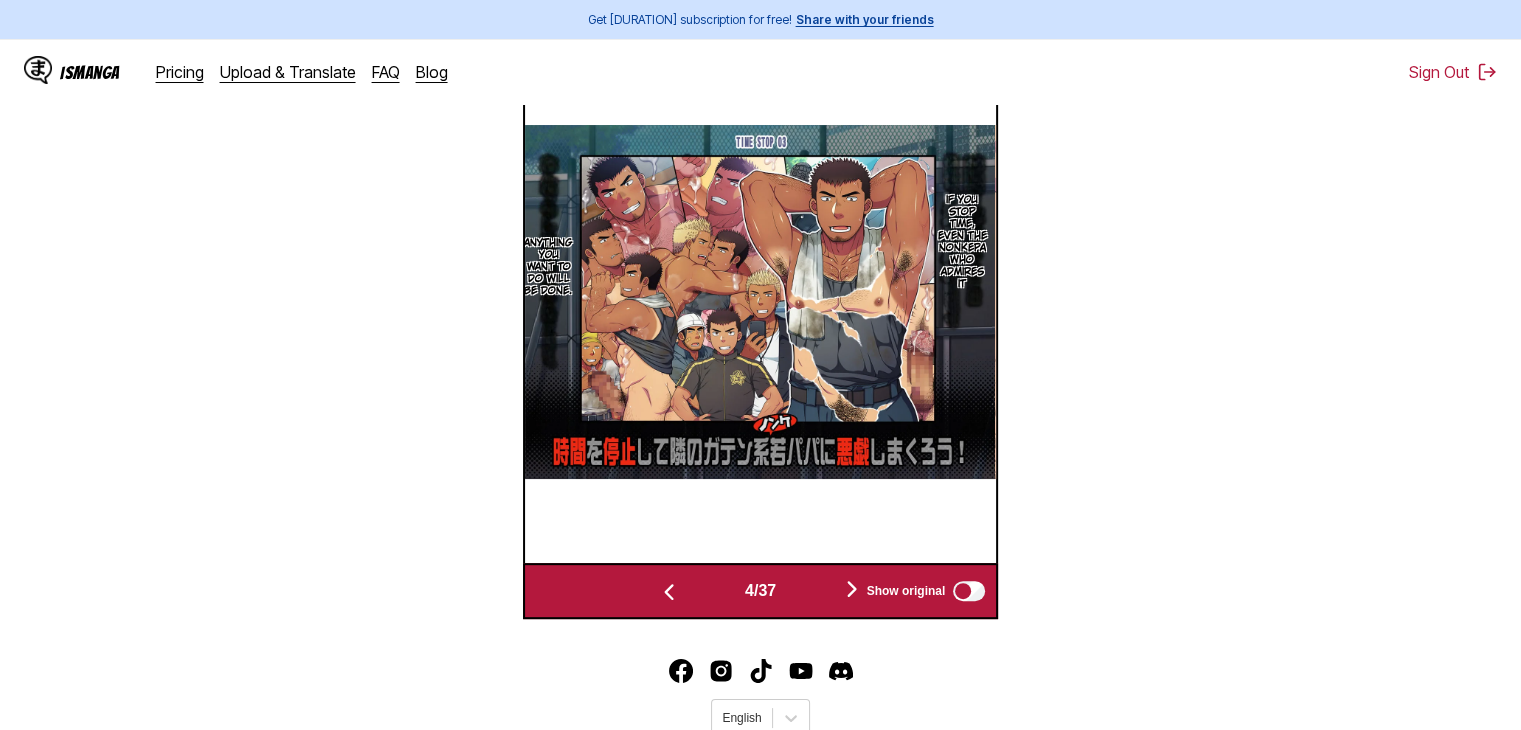 click at bounding box center (669, 592) 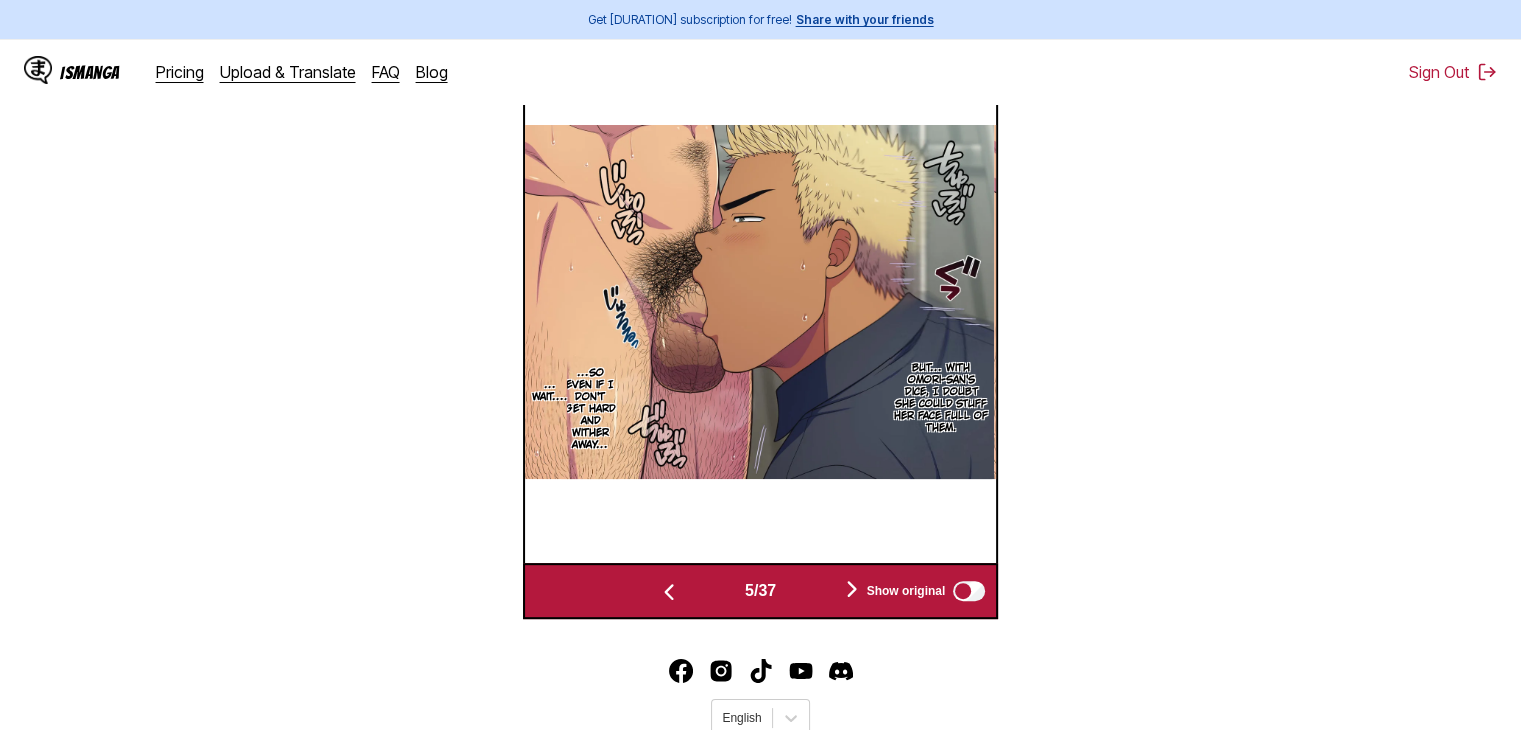 click at bounding box center [669, 592] 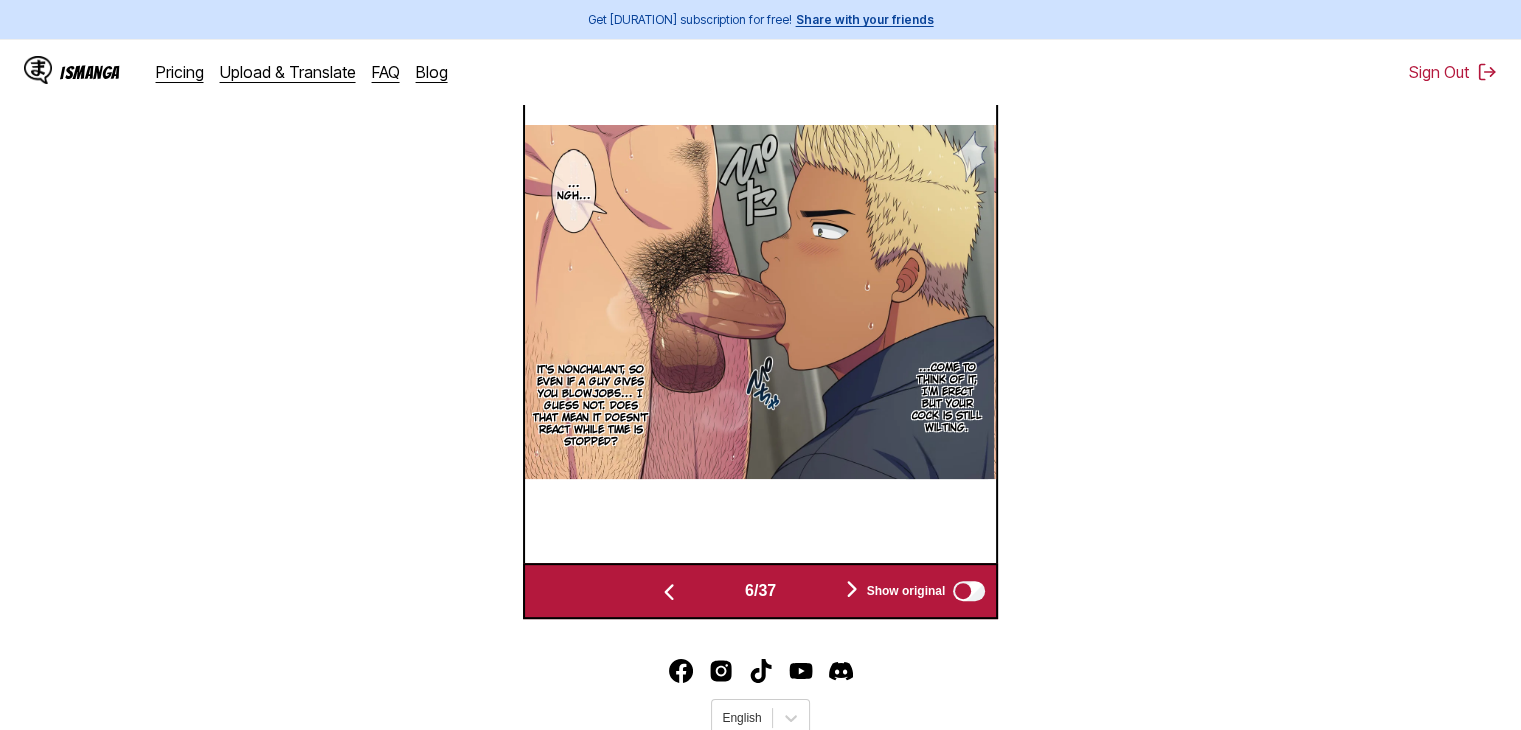 click at bounding box center (669, 592) 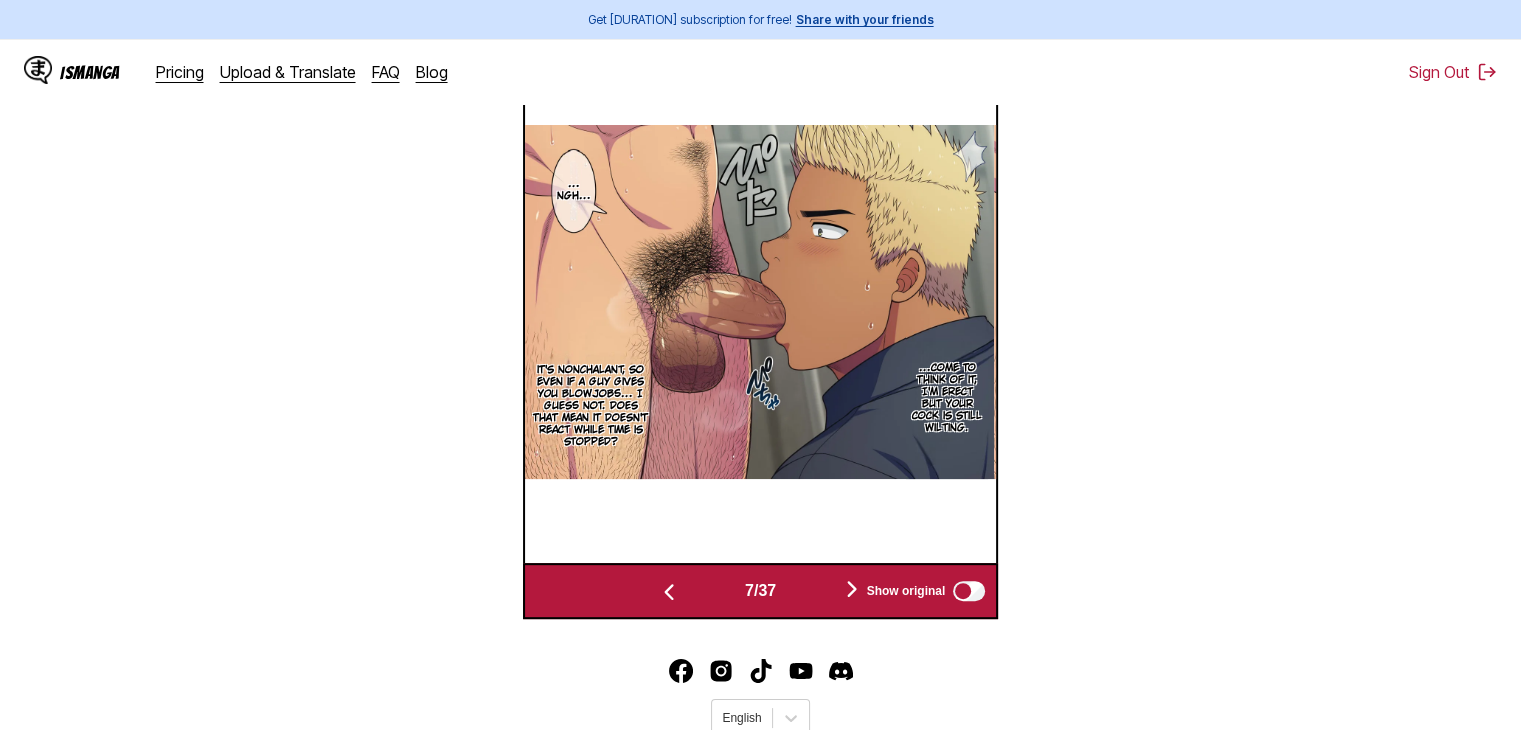 scroll, scrollTop: 0, scrollLeft: 2832, axis: horizontal 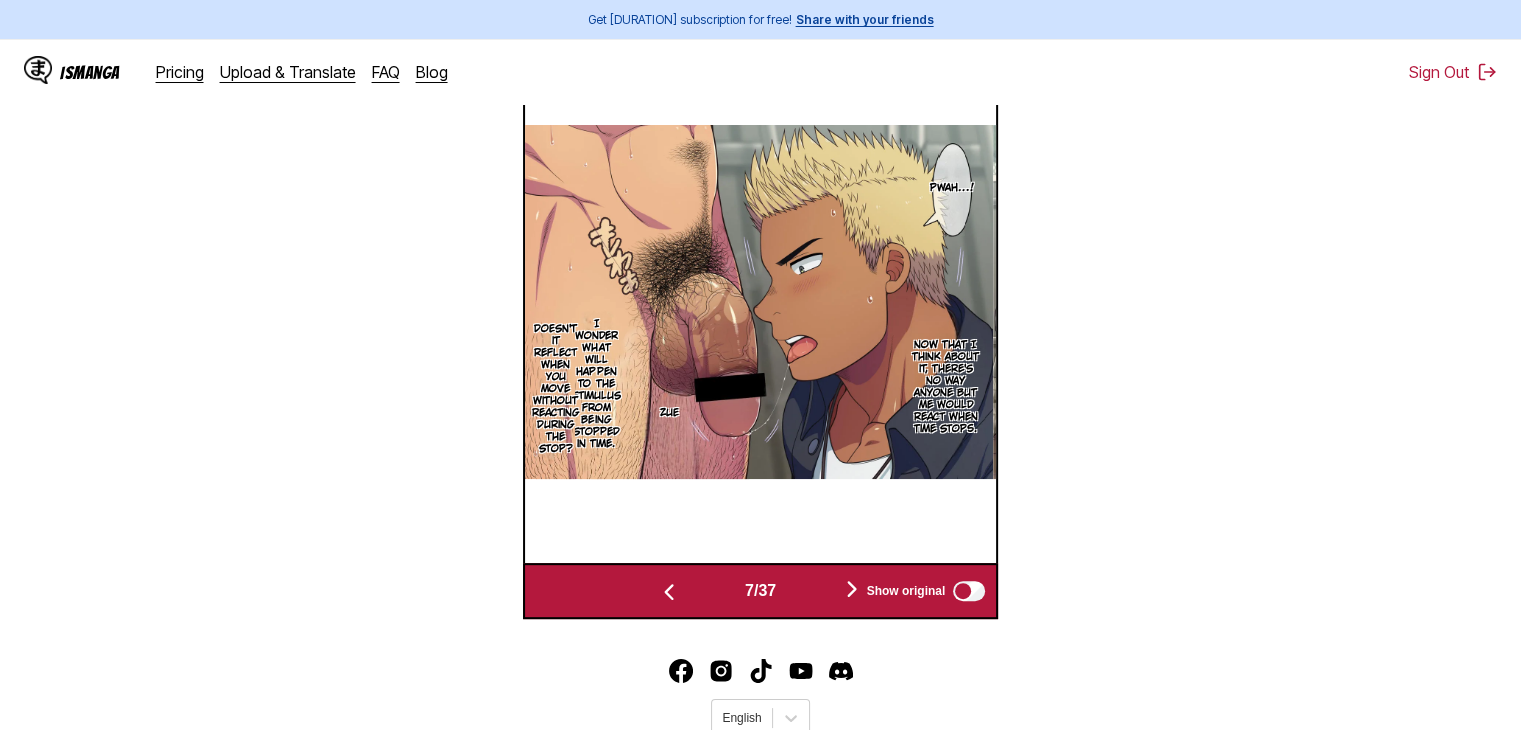 click at bounding box center [669, 592] 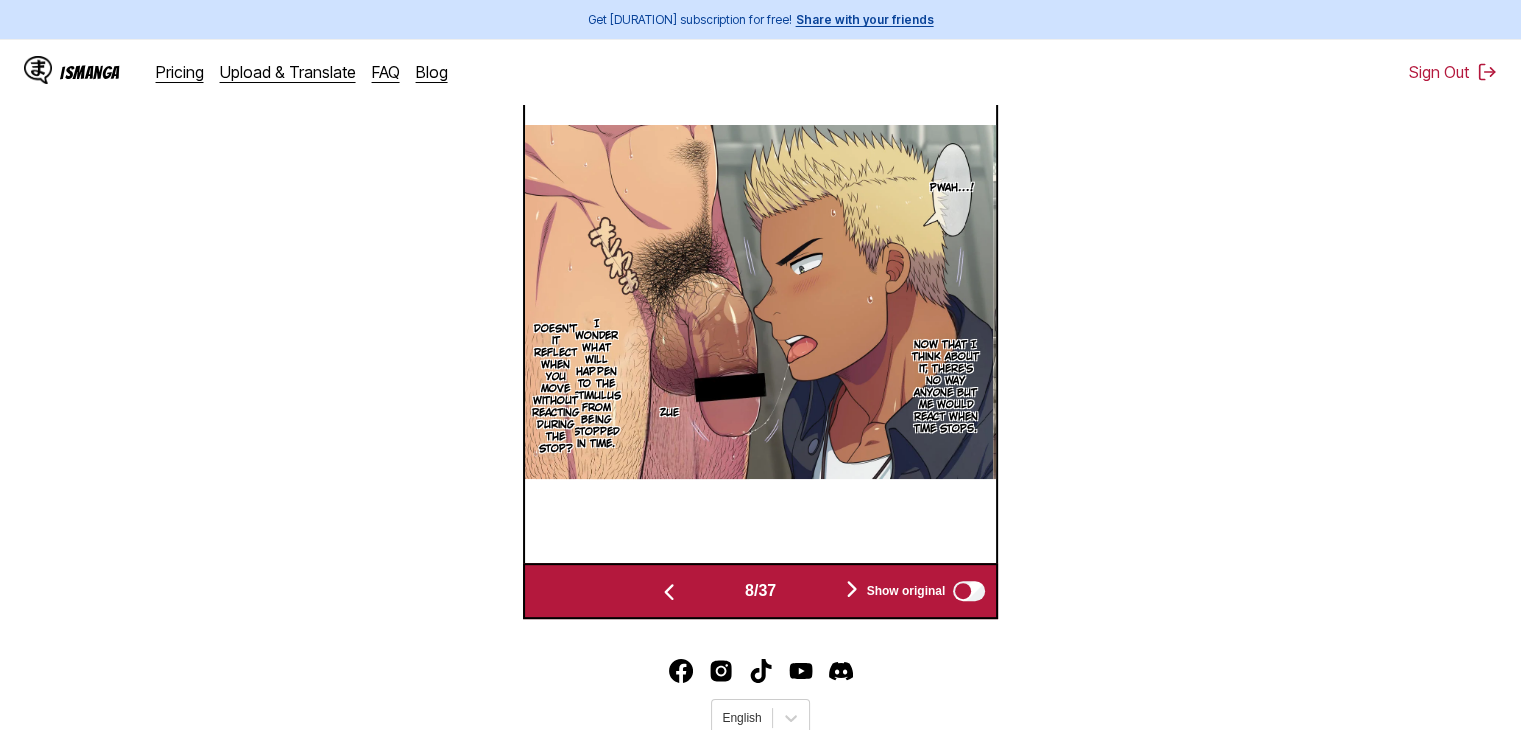 scroll, scrollTop: 0, scrollLeft: 3304, axis: horizontal 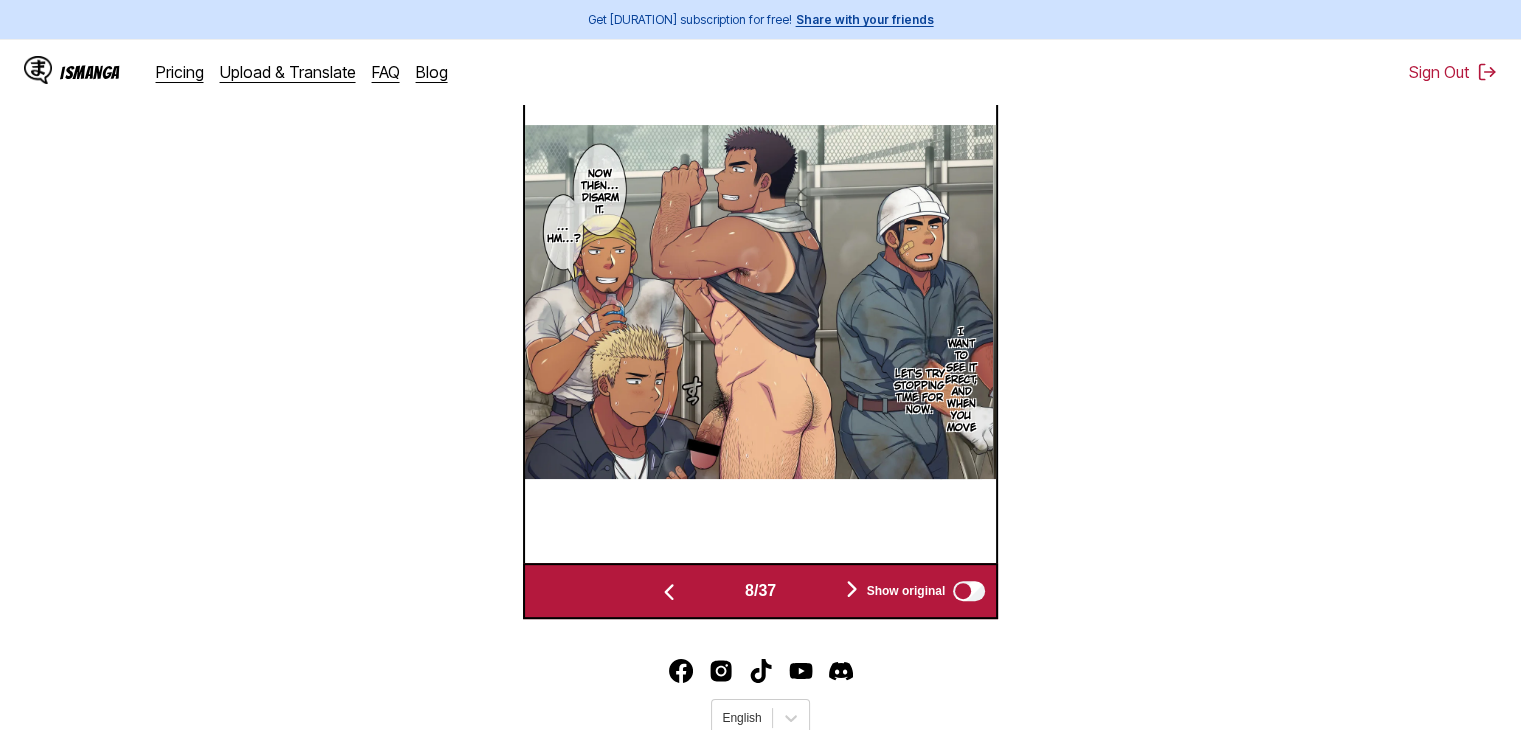 click at bounding box center (669, 592) 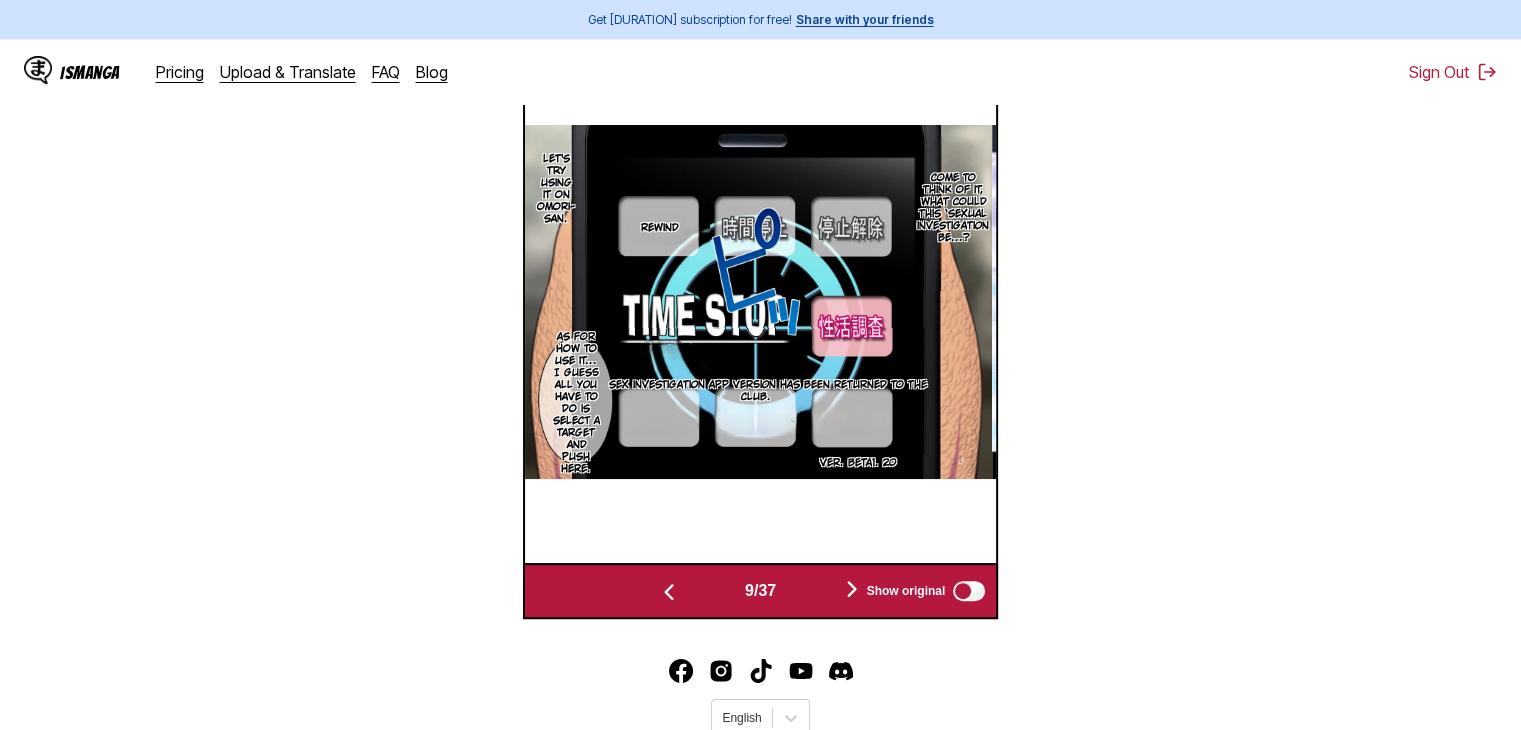 click at bounding box center [669, 592] 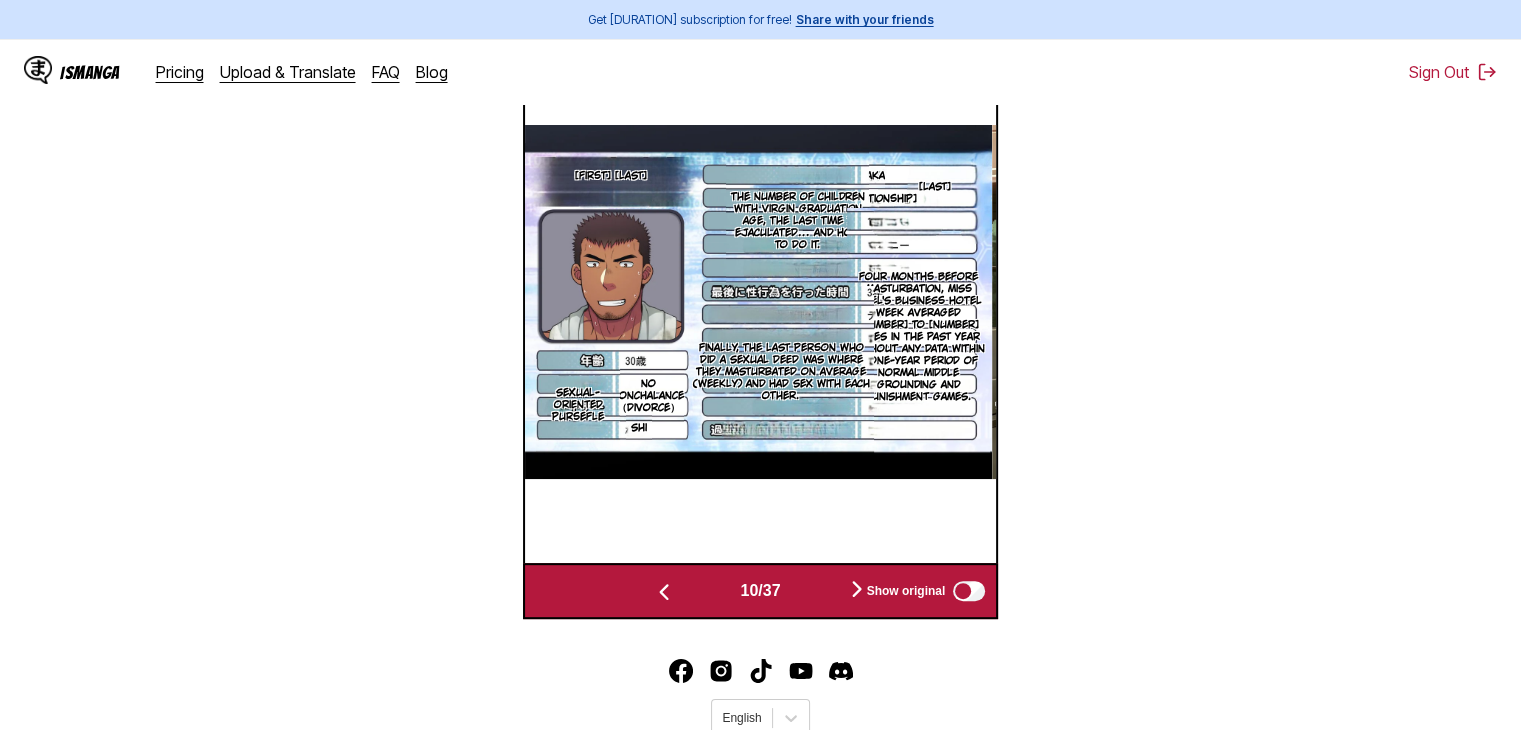 click at bounding box center [857, 590] 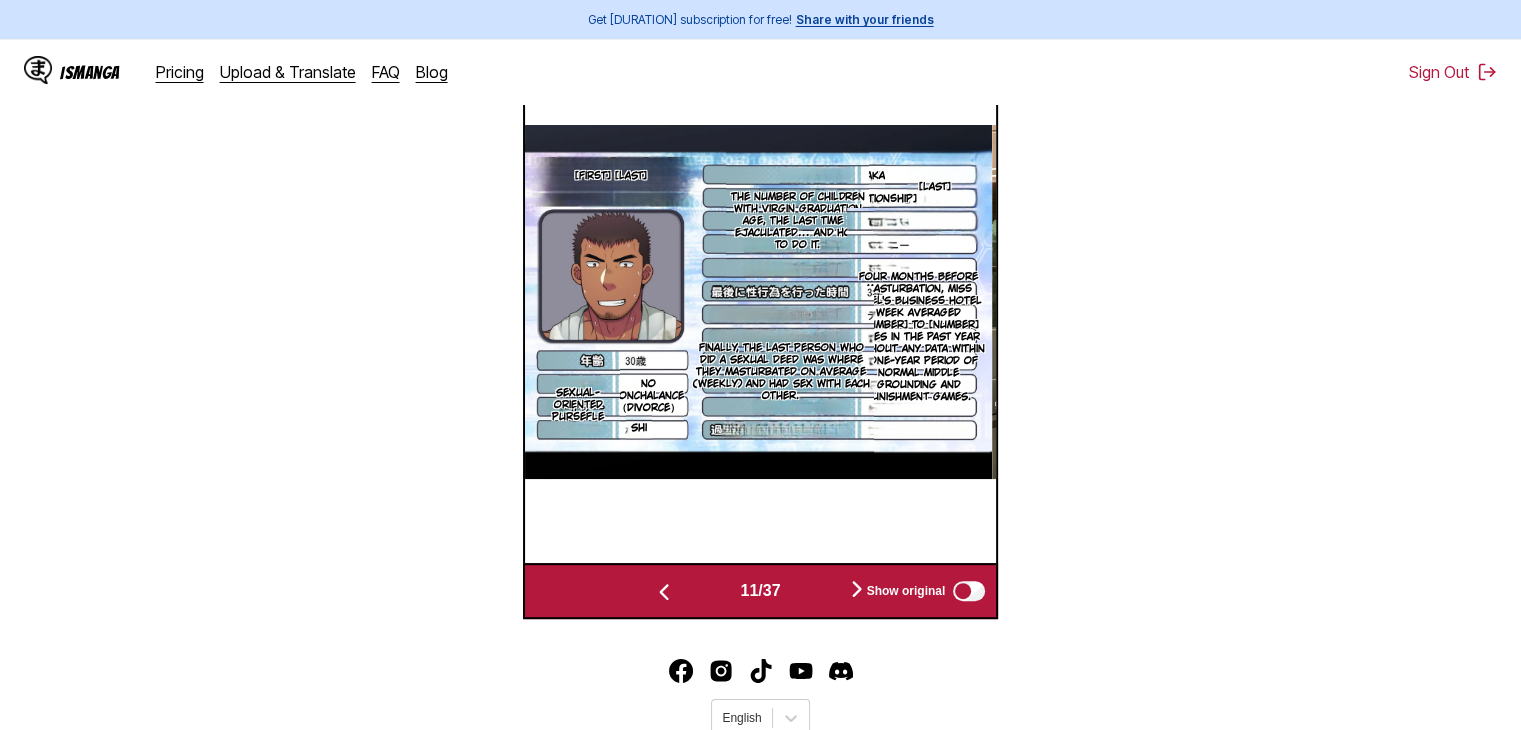 scroll, scrollTop: 0, scrollLeft: 4720, axis: horizontal 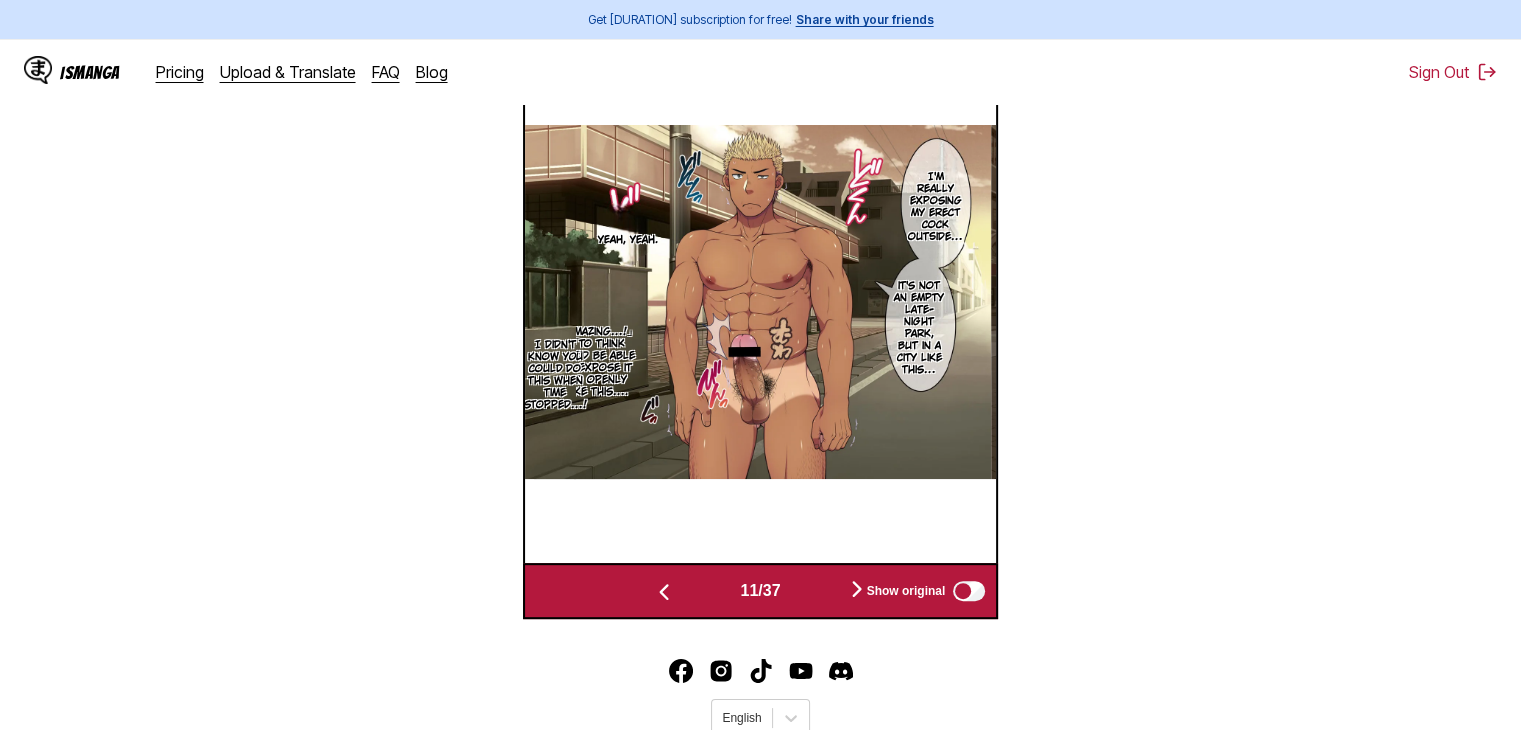 click at bounding box center [664, 592] 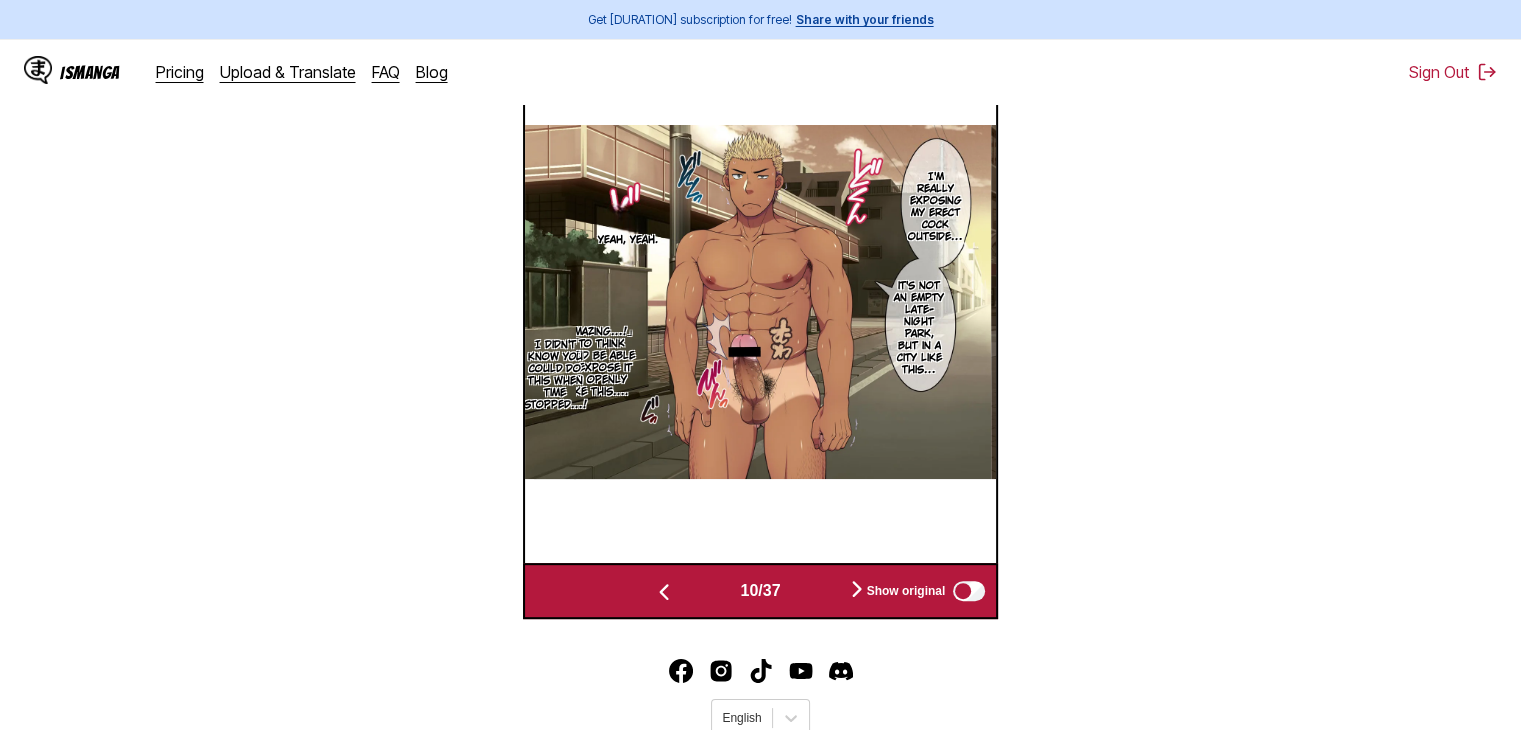 scroll, scrollTop: 0, scrollLeft: 4248, axis: horizontal 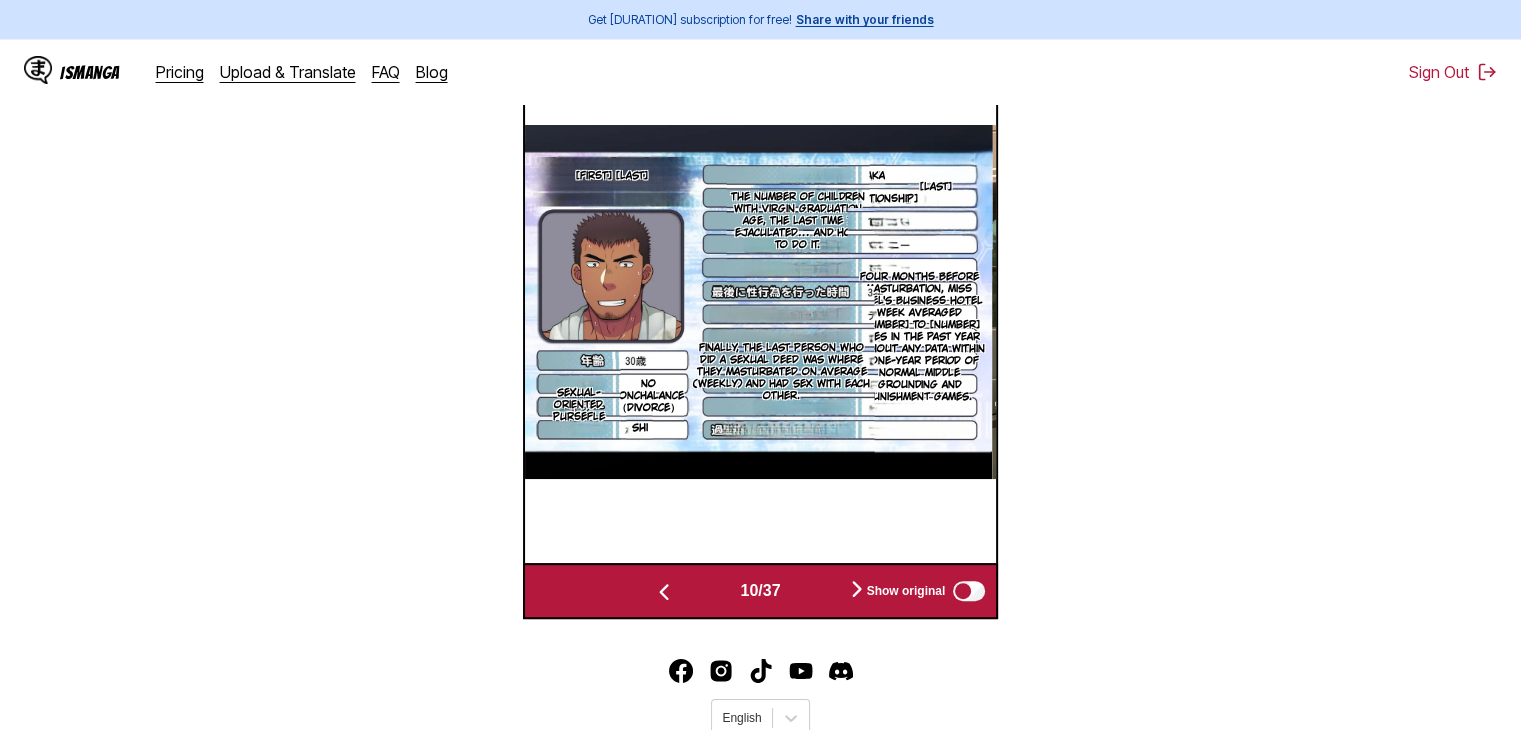 click on "Show original" at bounding box center (922, 591) 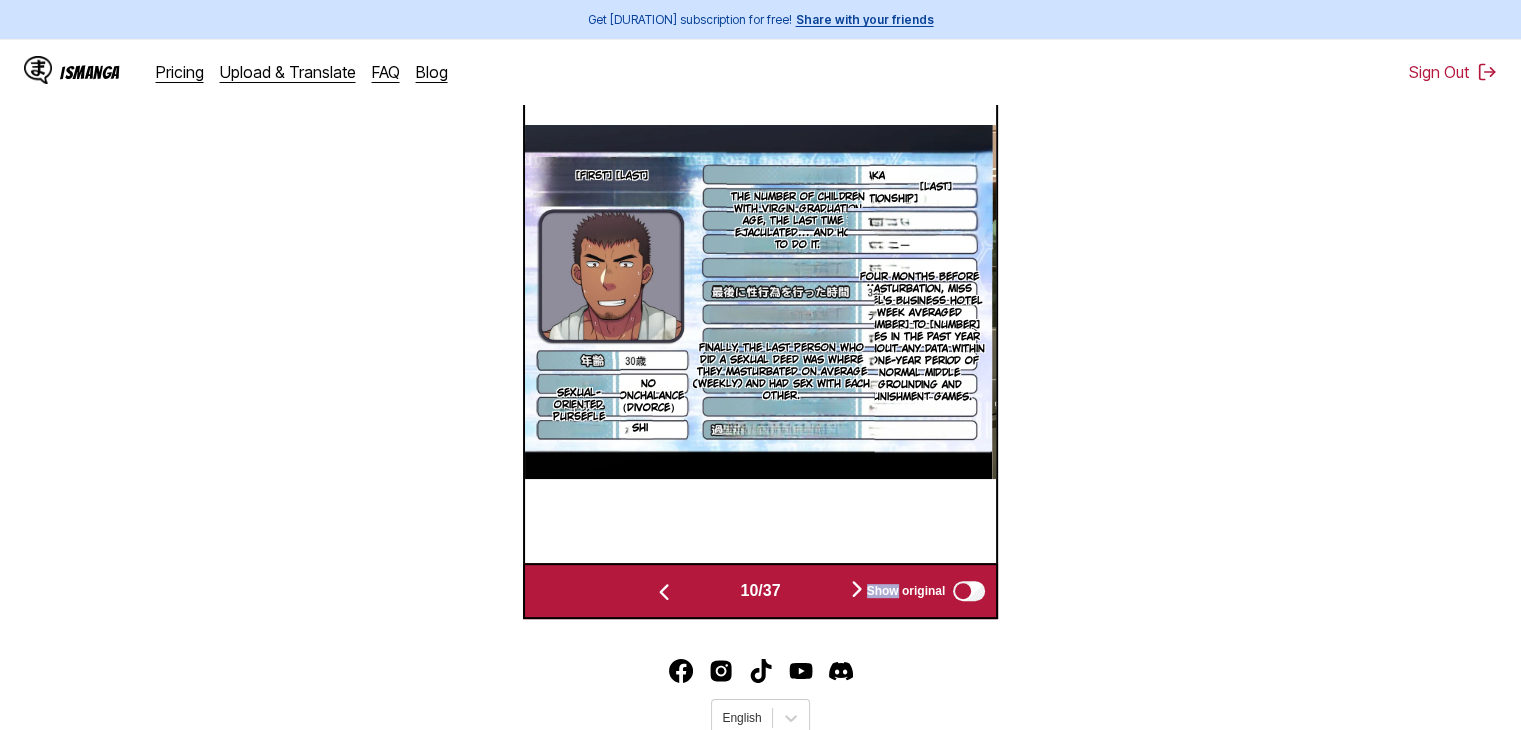 drag, startPoint x: 868, startPoint y: 601, endPoint x: 852, endPoint y: 594, distance: 17.464249 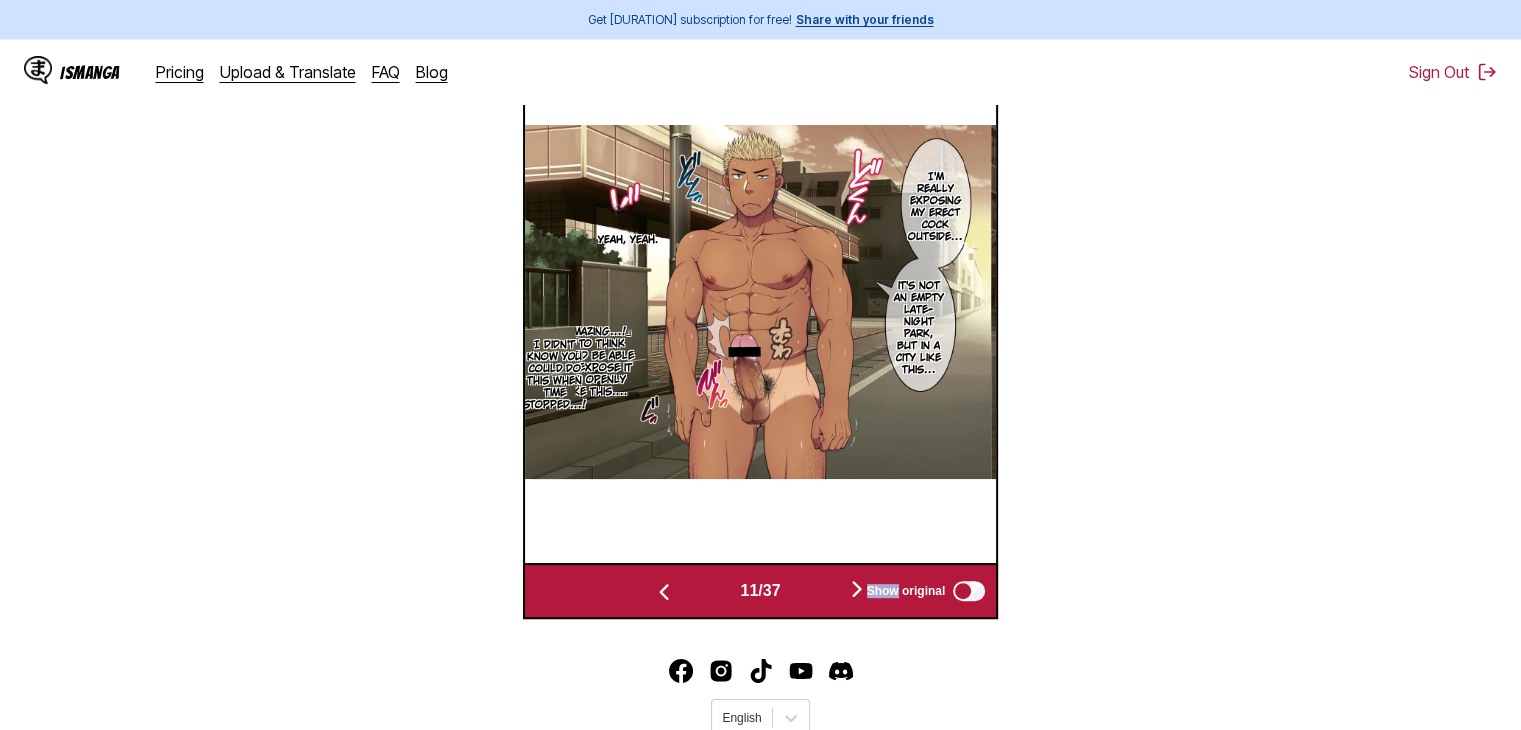click on "Show original" at bounding box center [922, 591] 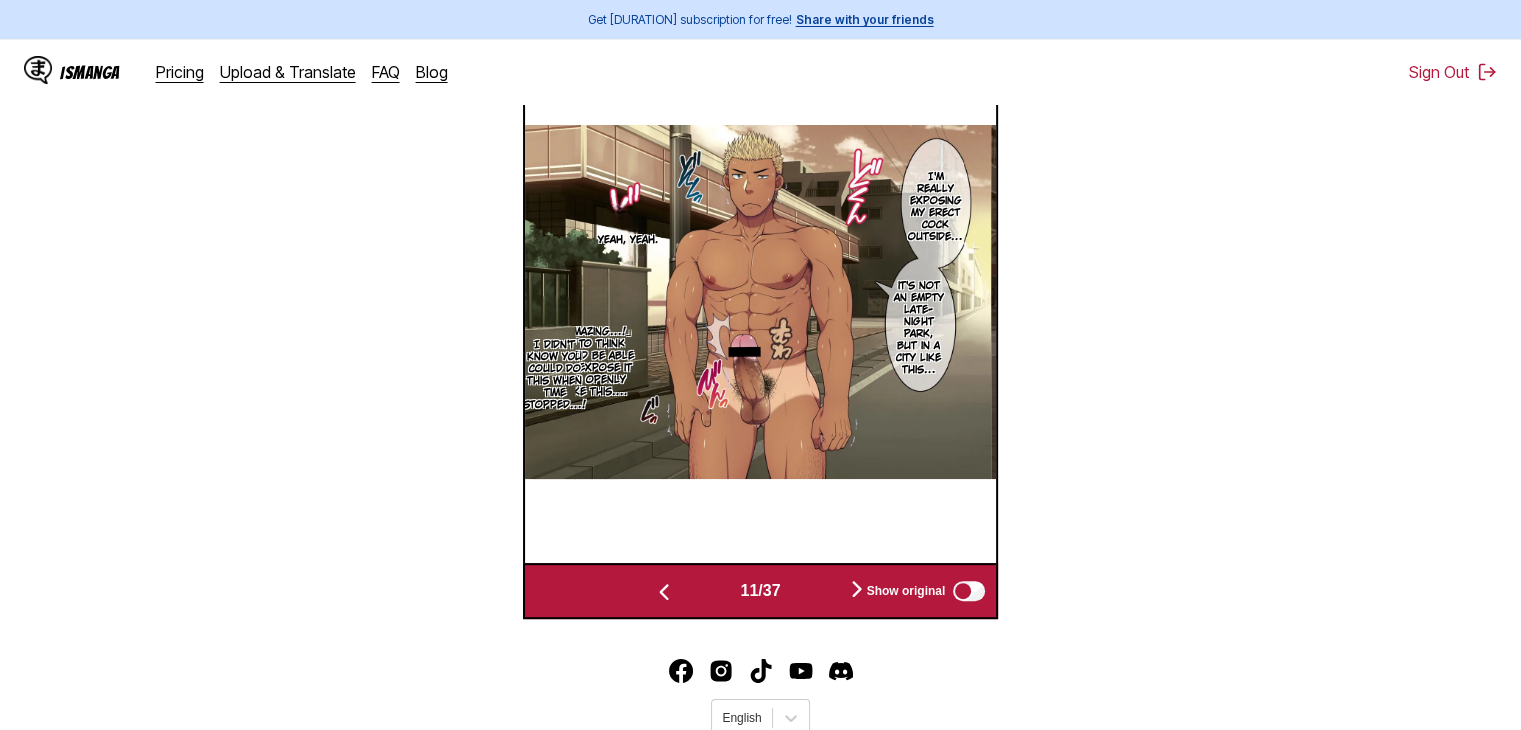 click on "Show original" at bounding box center (922, 591) 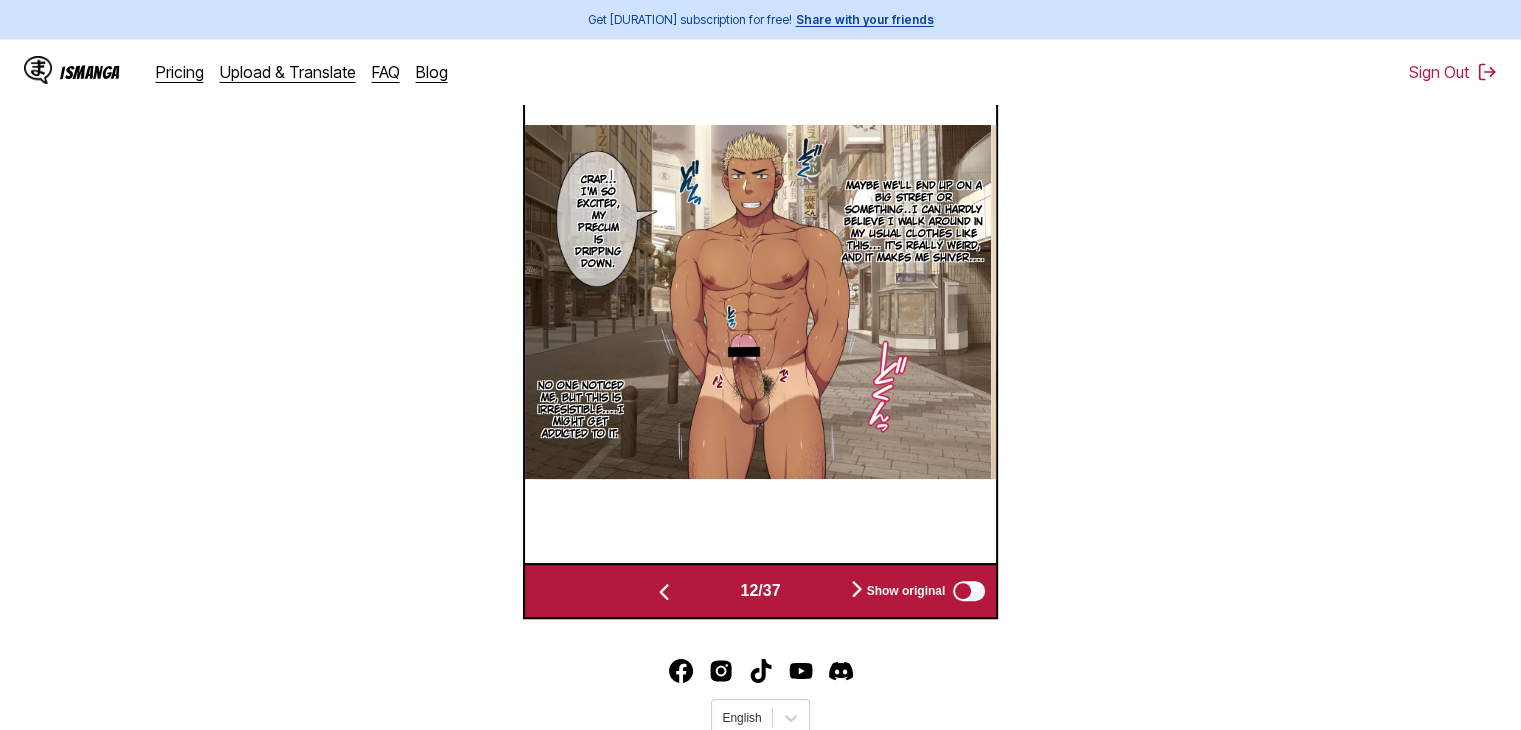 click at bounding box center (857, 590) 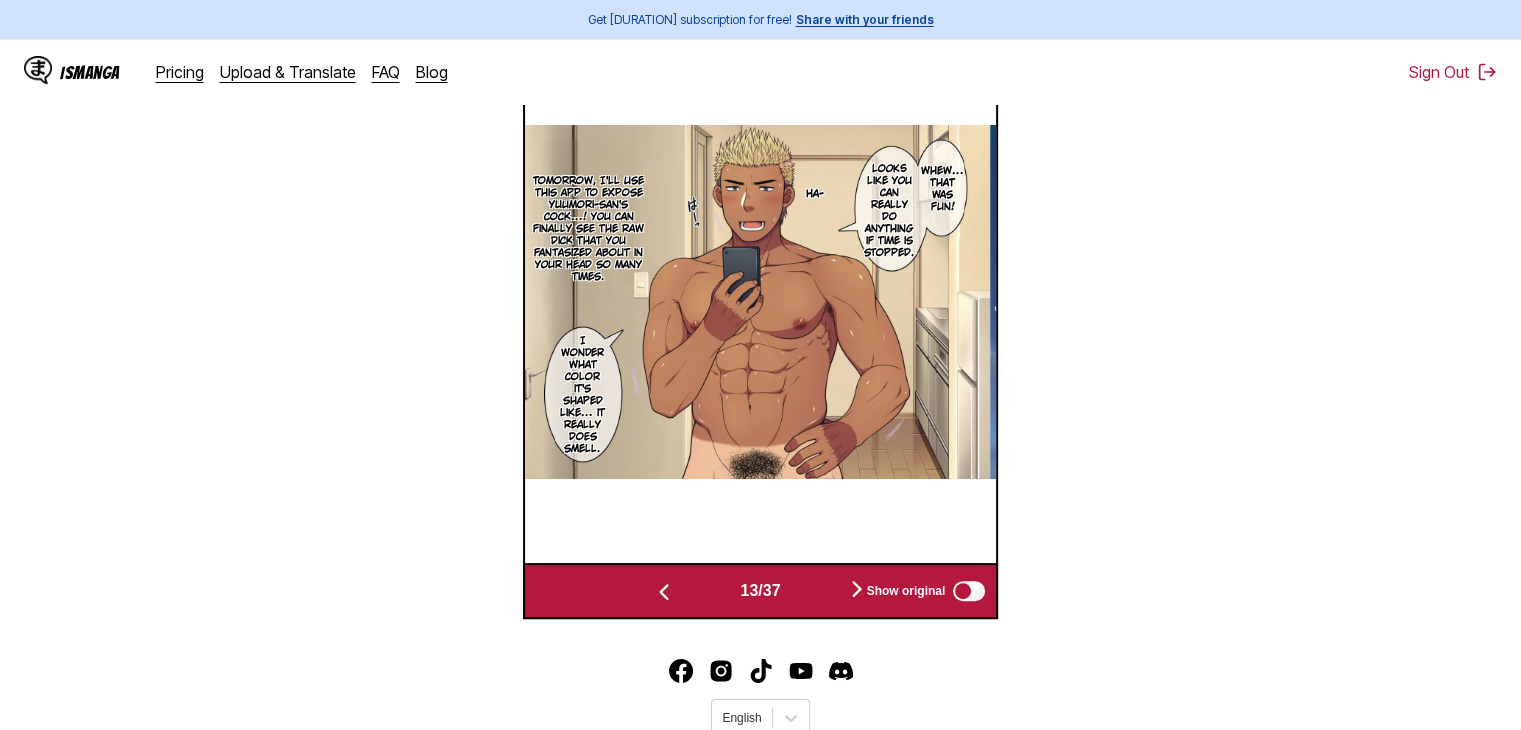 click at bounding box center (857, 590) 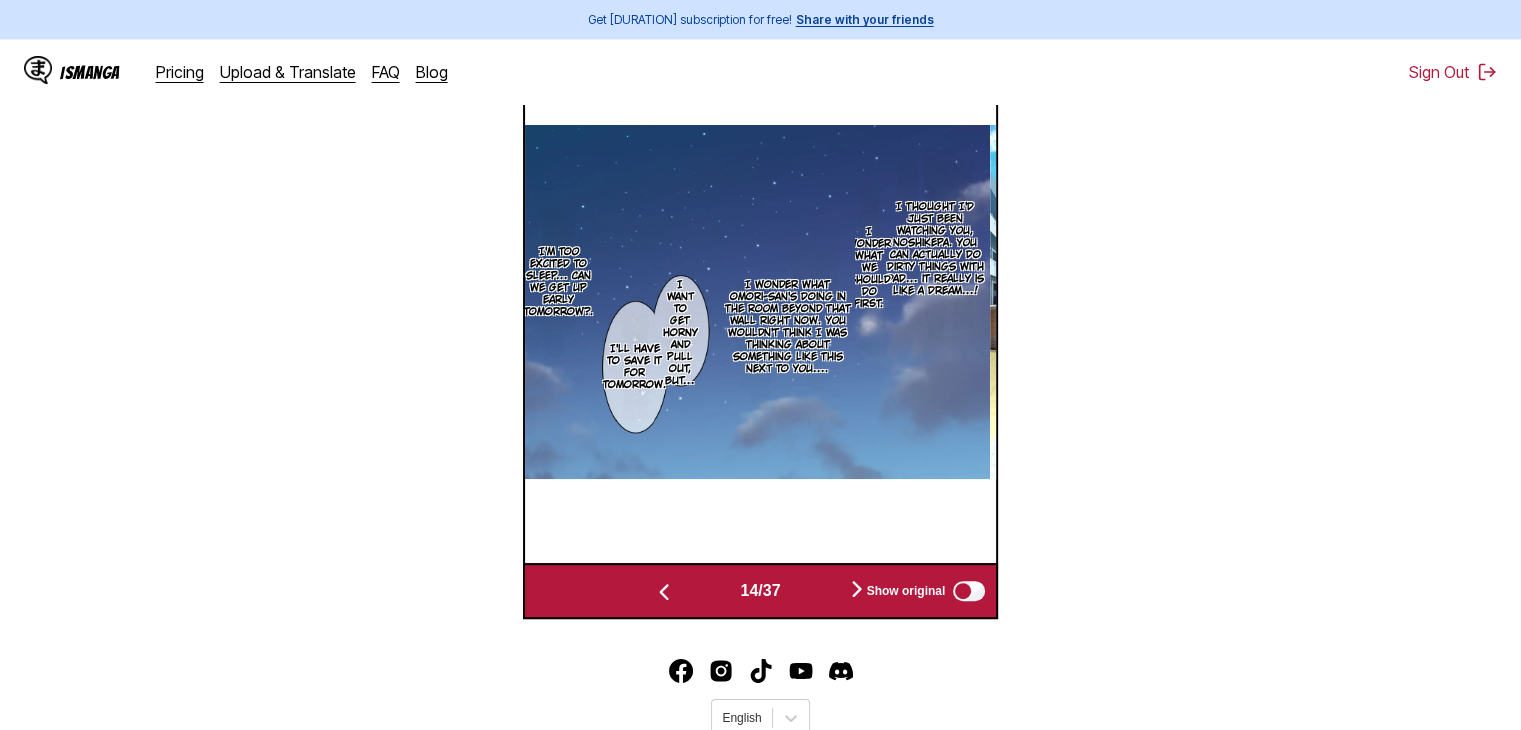 click at bounding box center [857, 590] 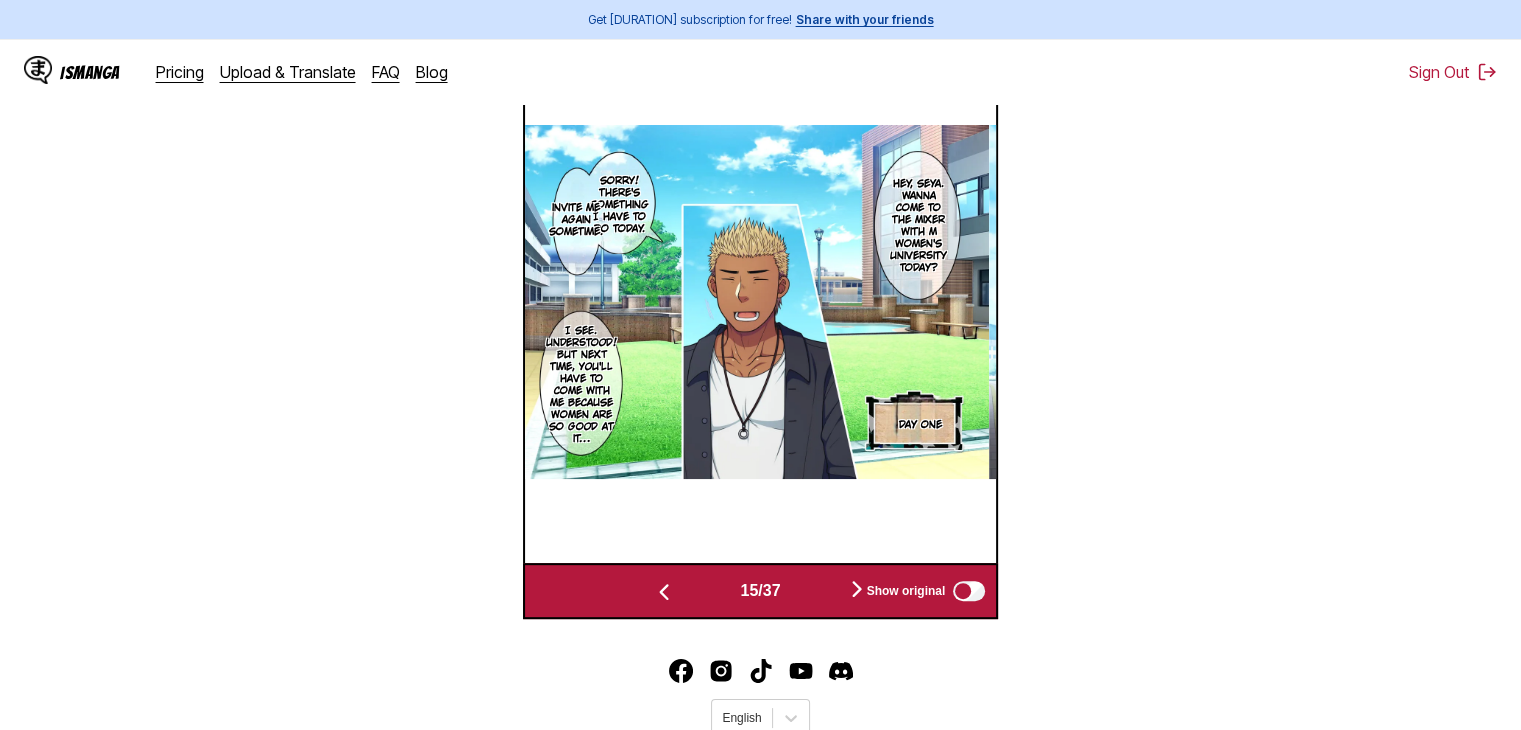 click at bounding box center (857, 590) 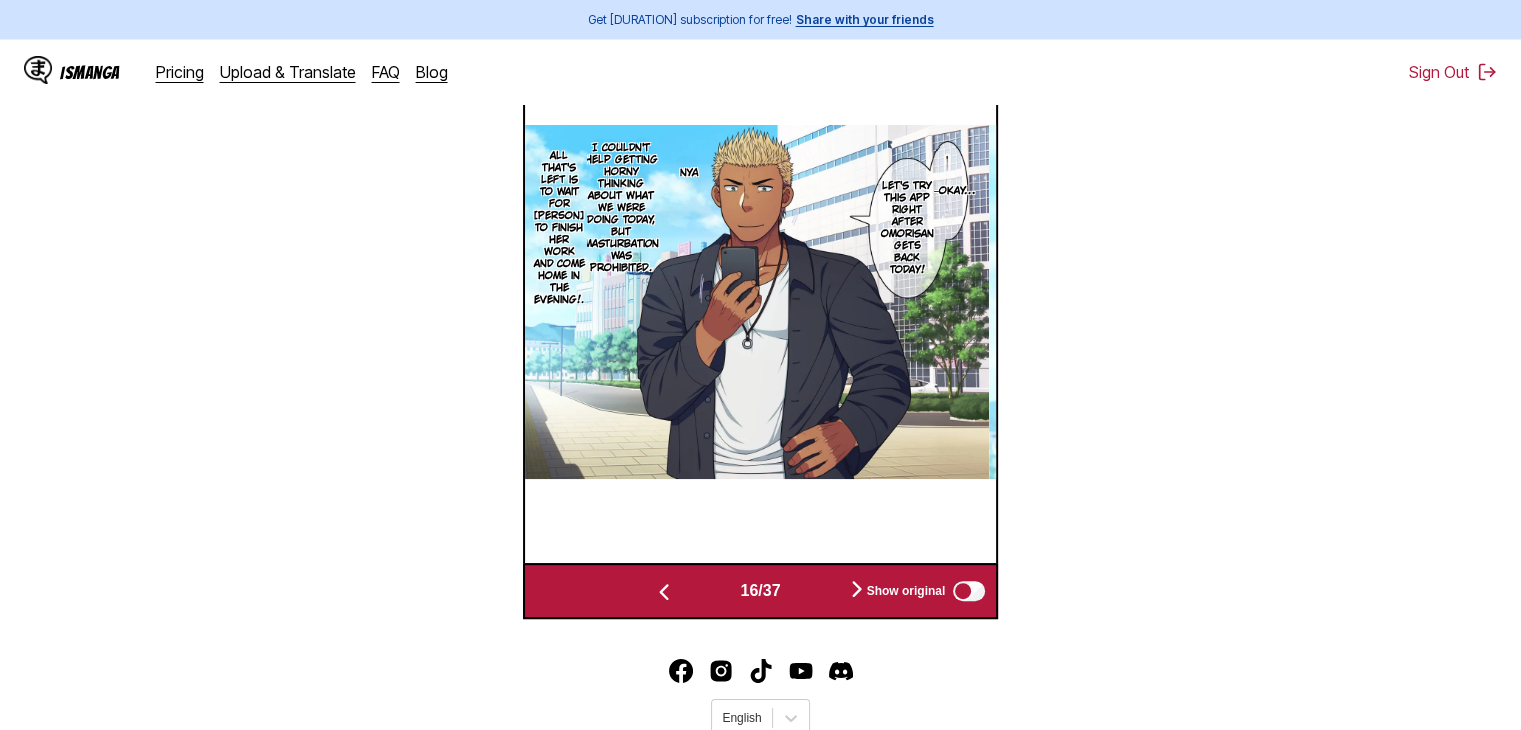 click at bounding box center [857, 590] 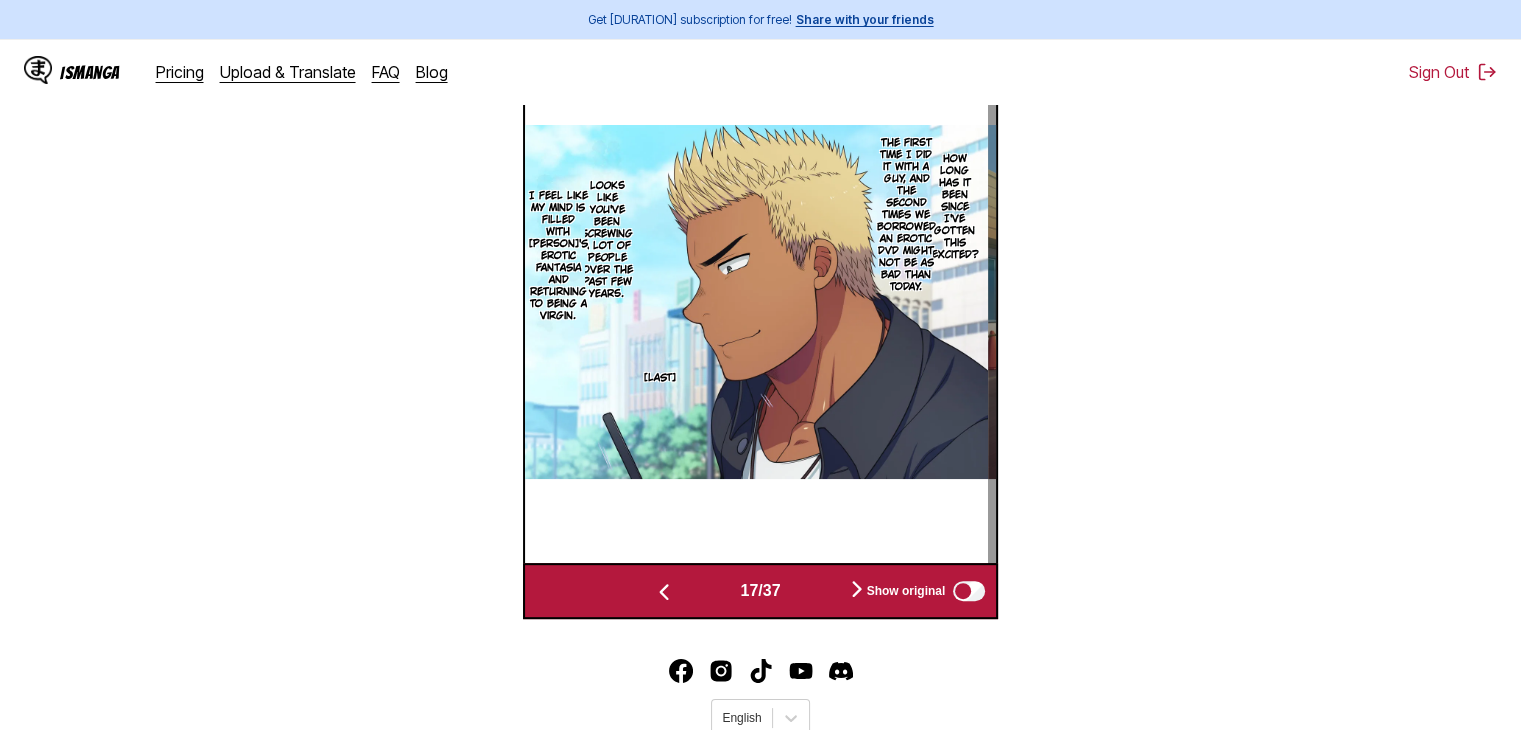 click at bounding box center [857, 590] 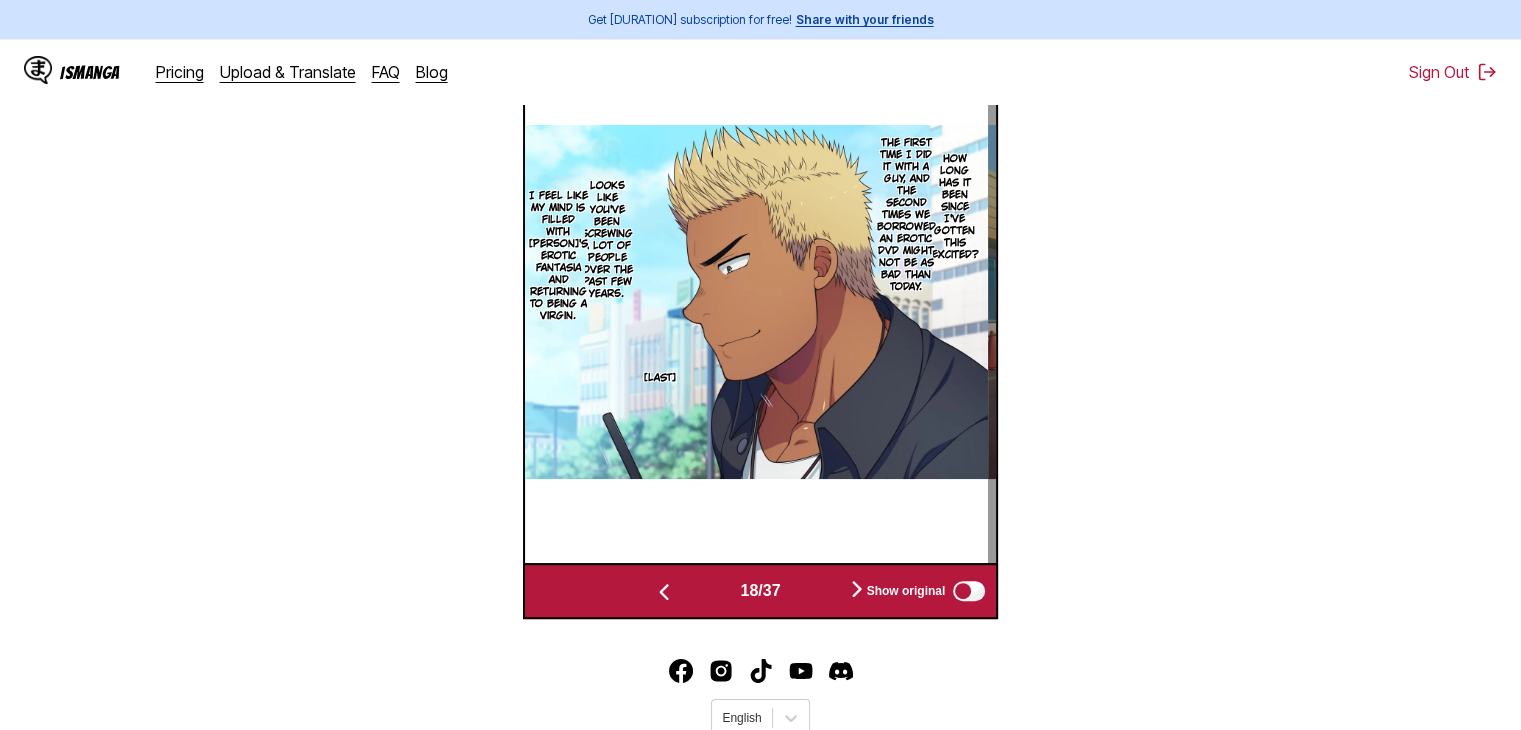 scroll, scrollTop: 0, scrollLeft: 8024, axis: horizontal 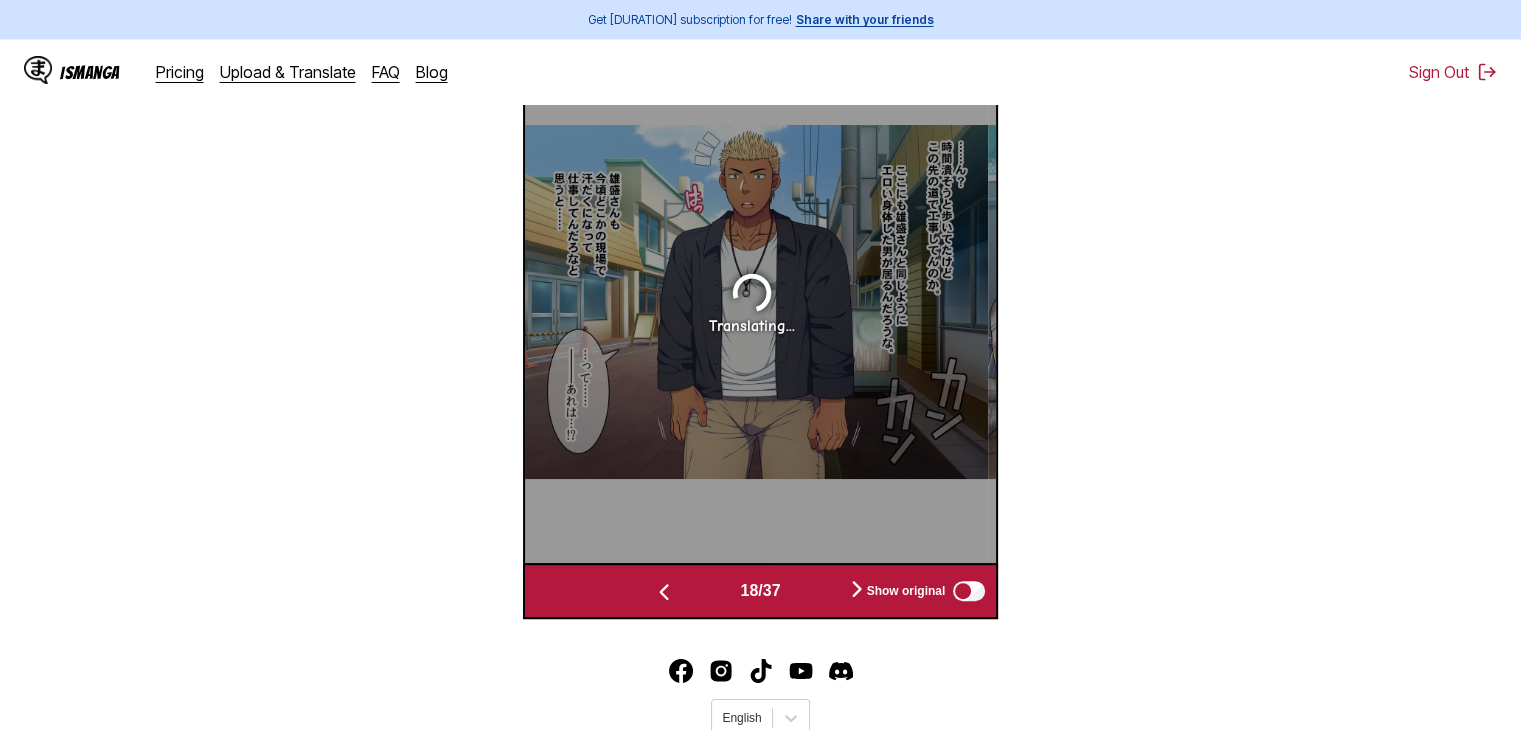 click at bounding box center [857, 590] 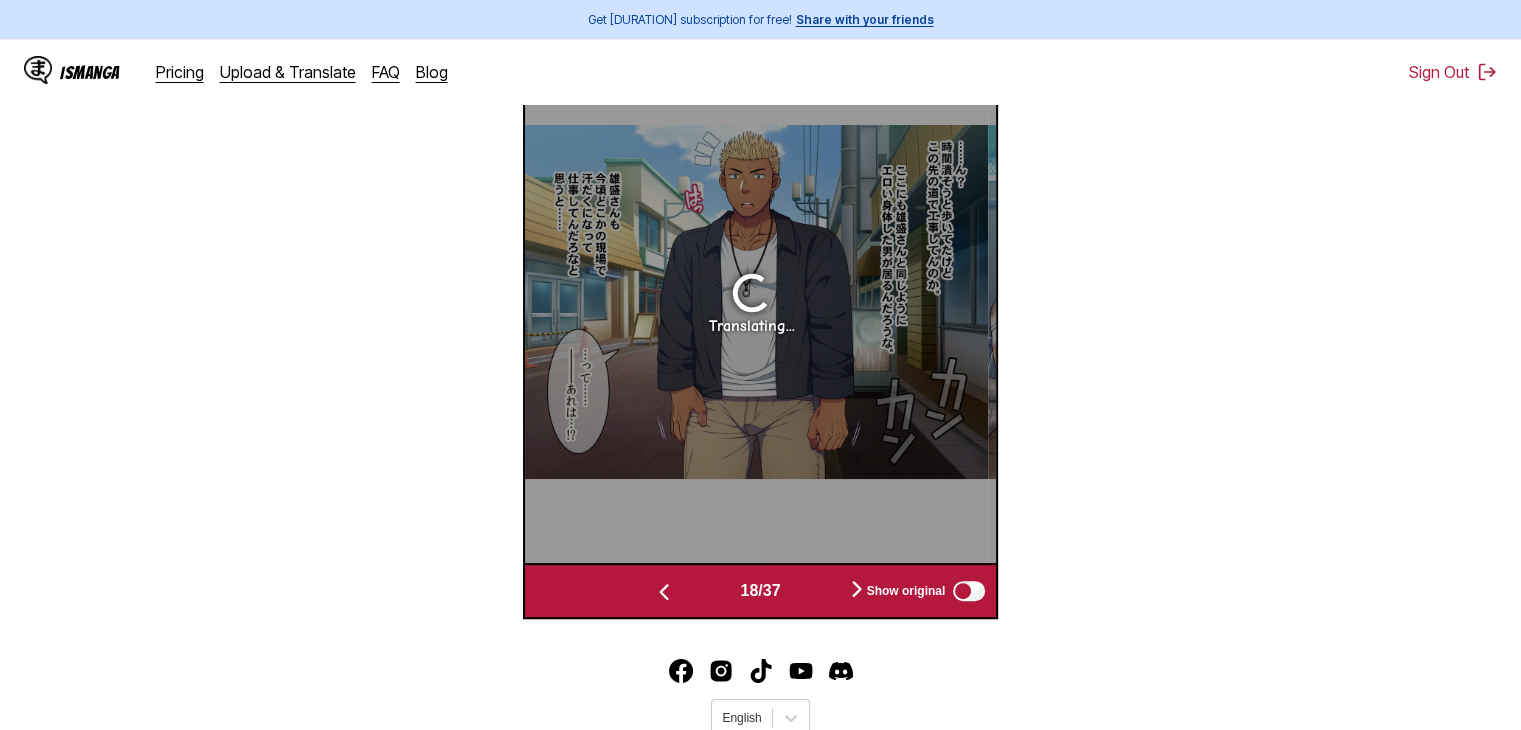 scroll, scrollTop: 0, scrollLeft: 8496, axis: horizontal 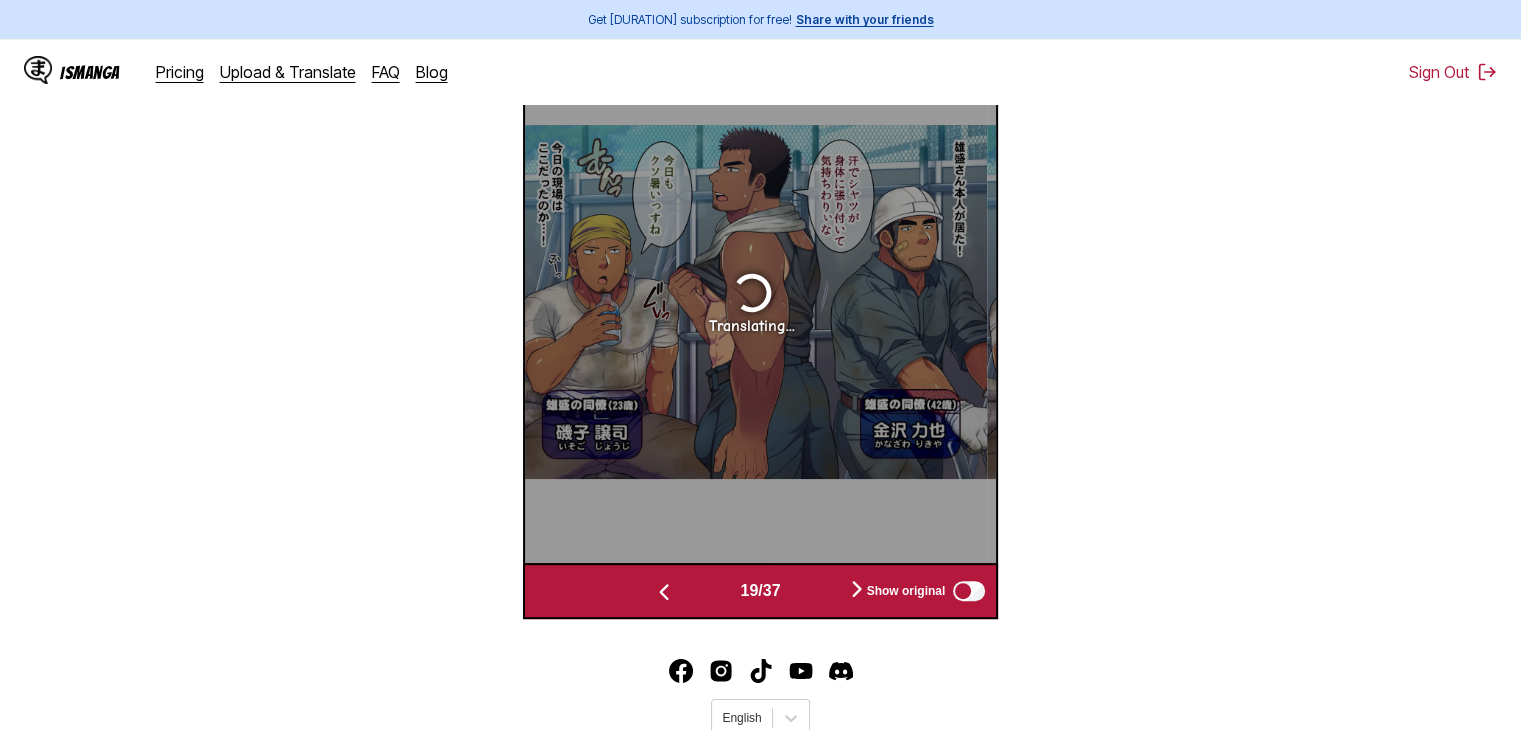 click at bounding box center [857, 590] 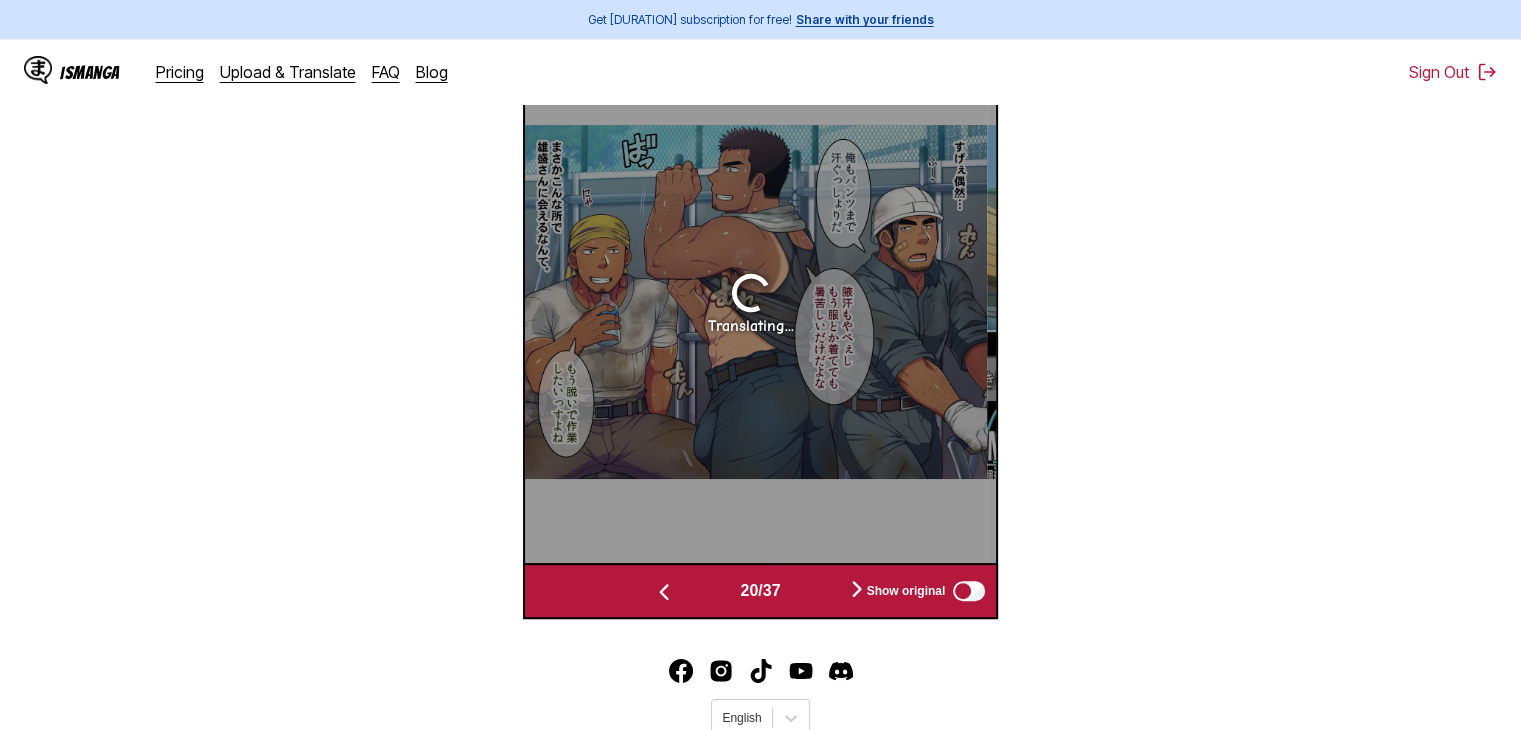click at bounding box center (857, 590) 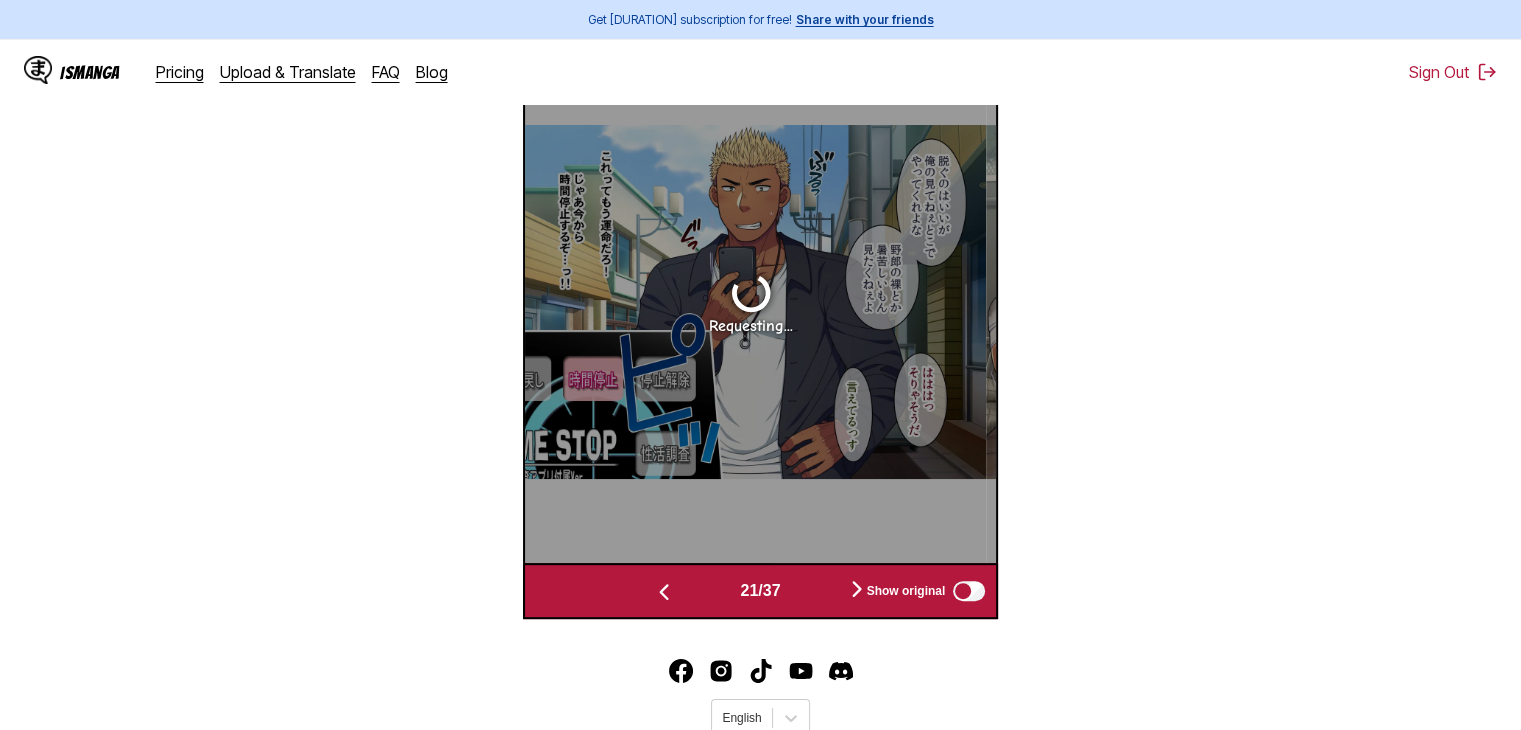 click at bounding box center [857, 590] 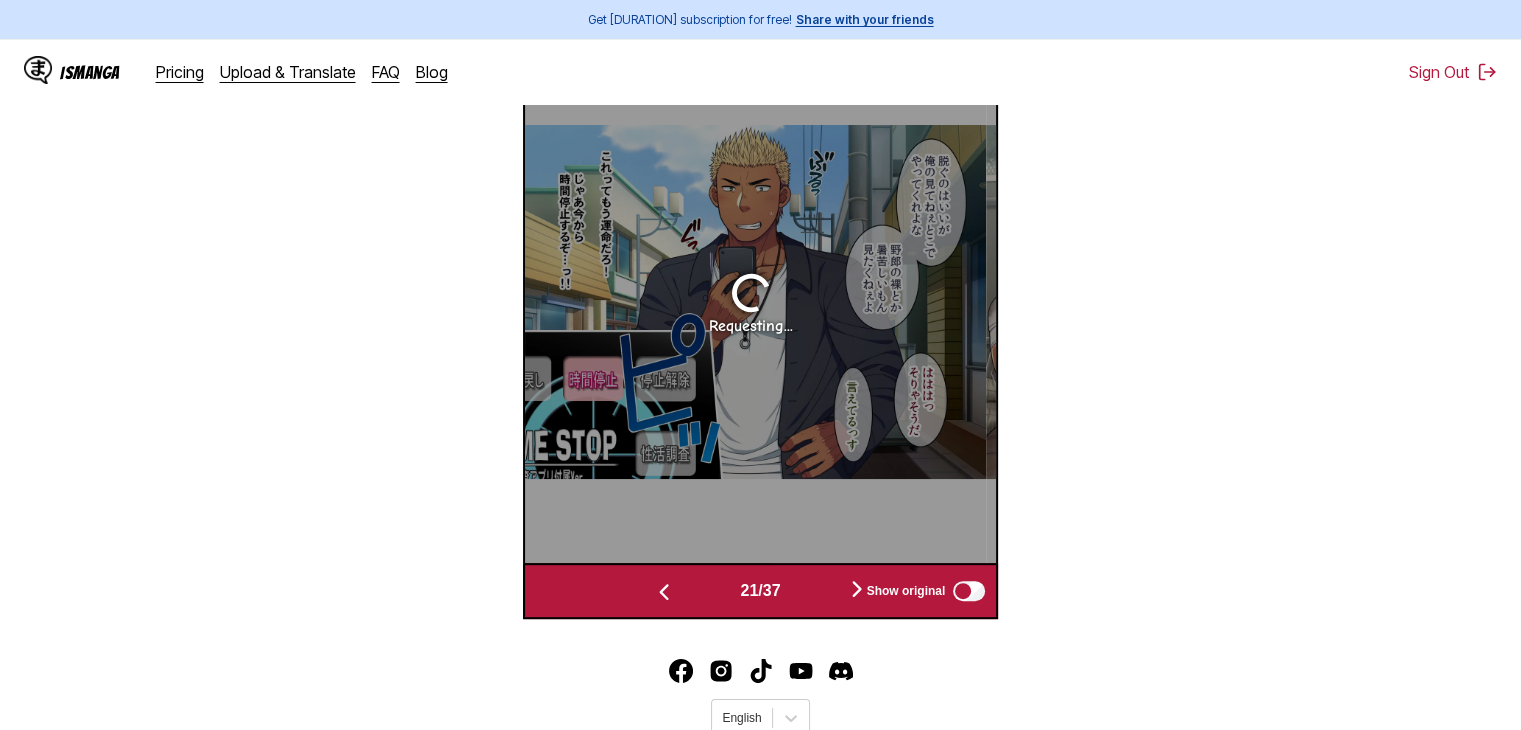 scroll, scrollTop: 0, scrollLeft: 9912, axis: horizontal 